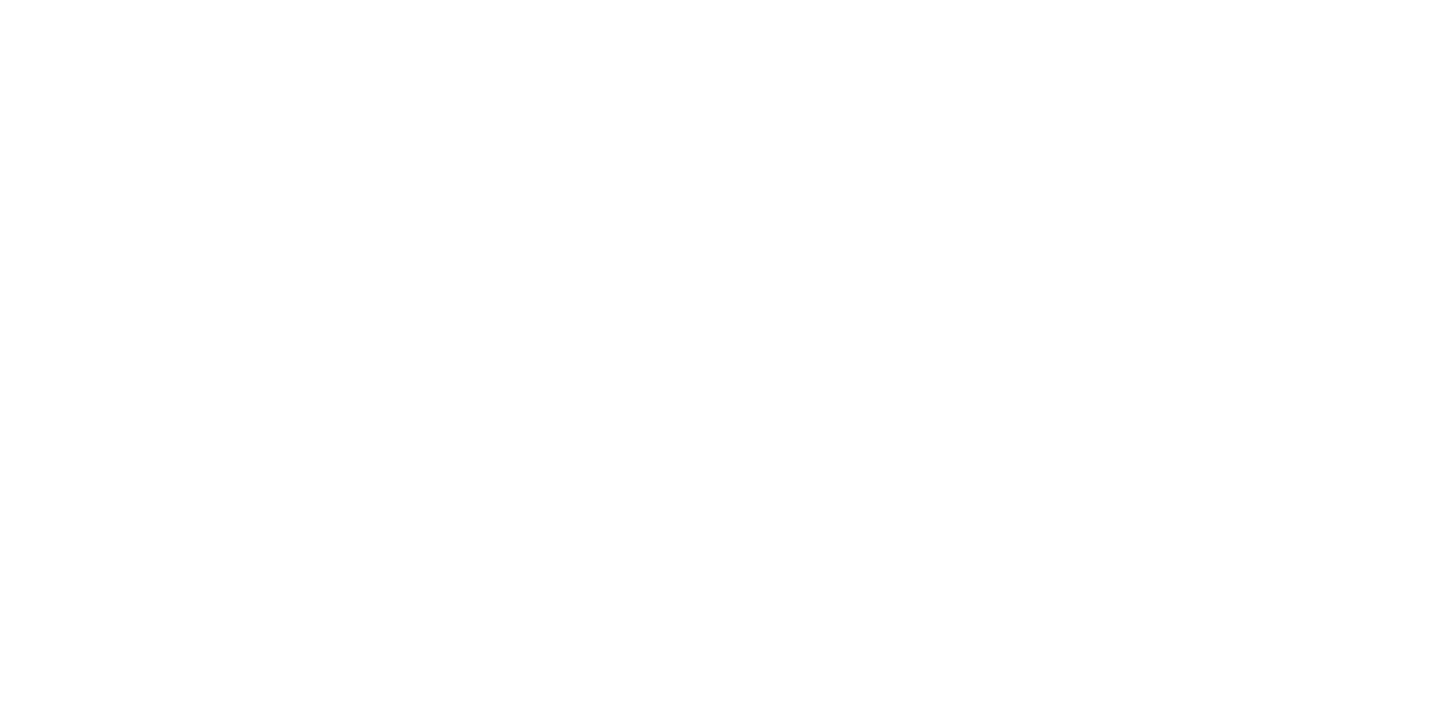 scroll, scrollTop: 0, scrollLeft: 0, axis: both 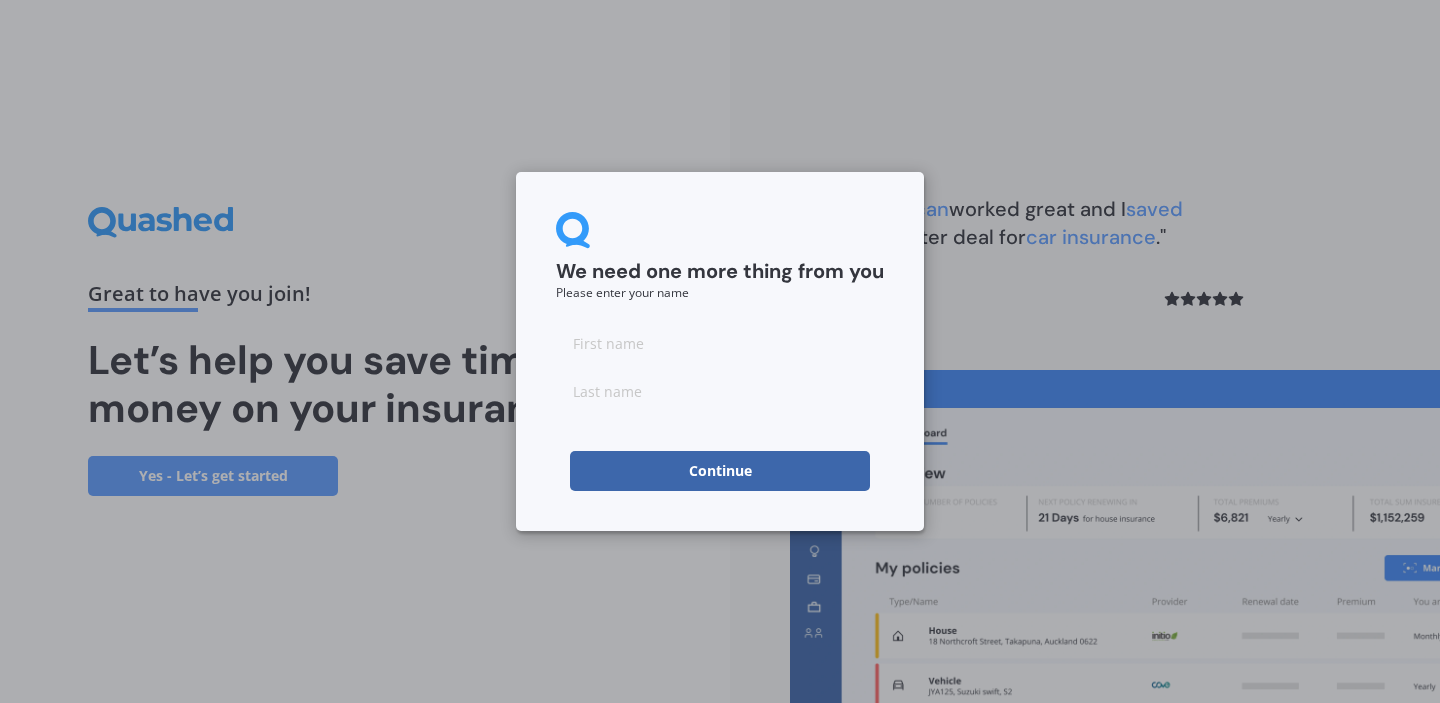 click at bounding box center (720, 343) 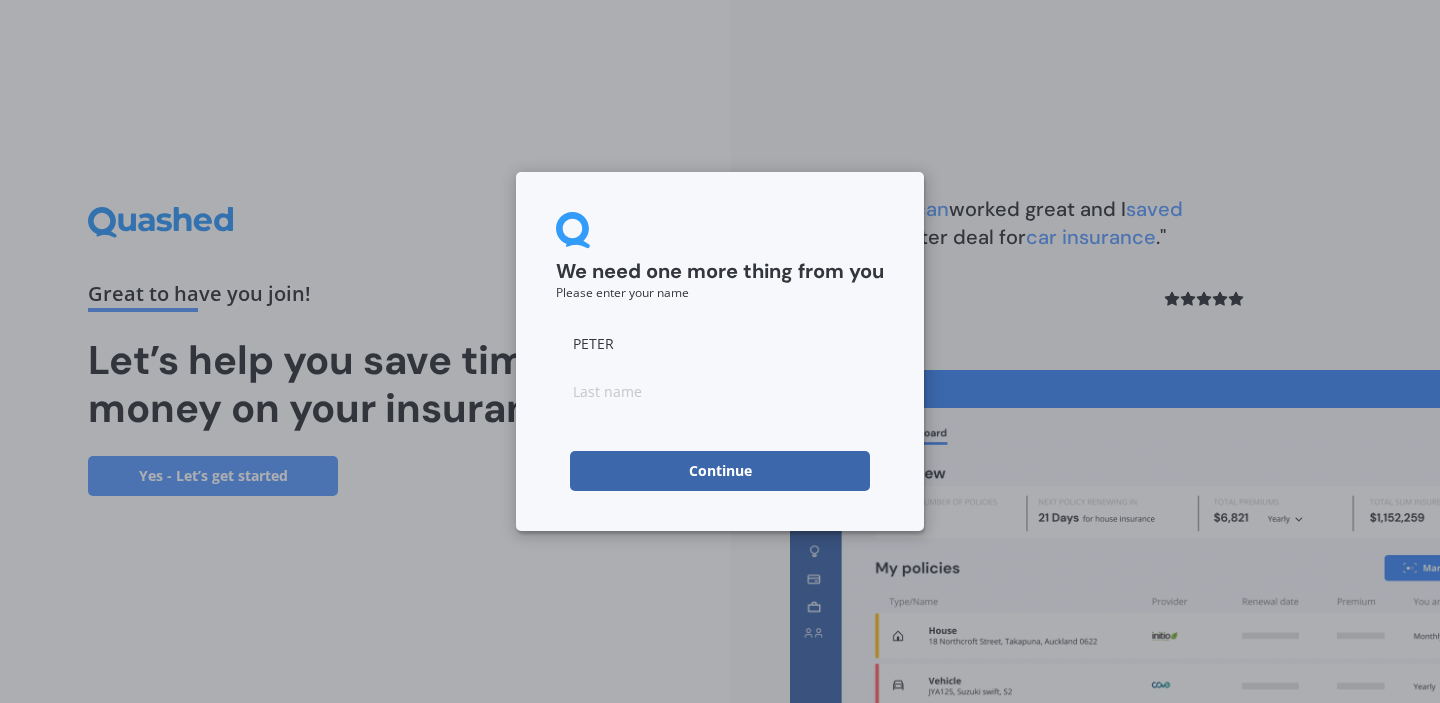 click at bounding box center [720, 391] 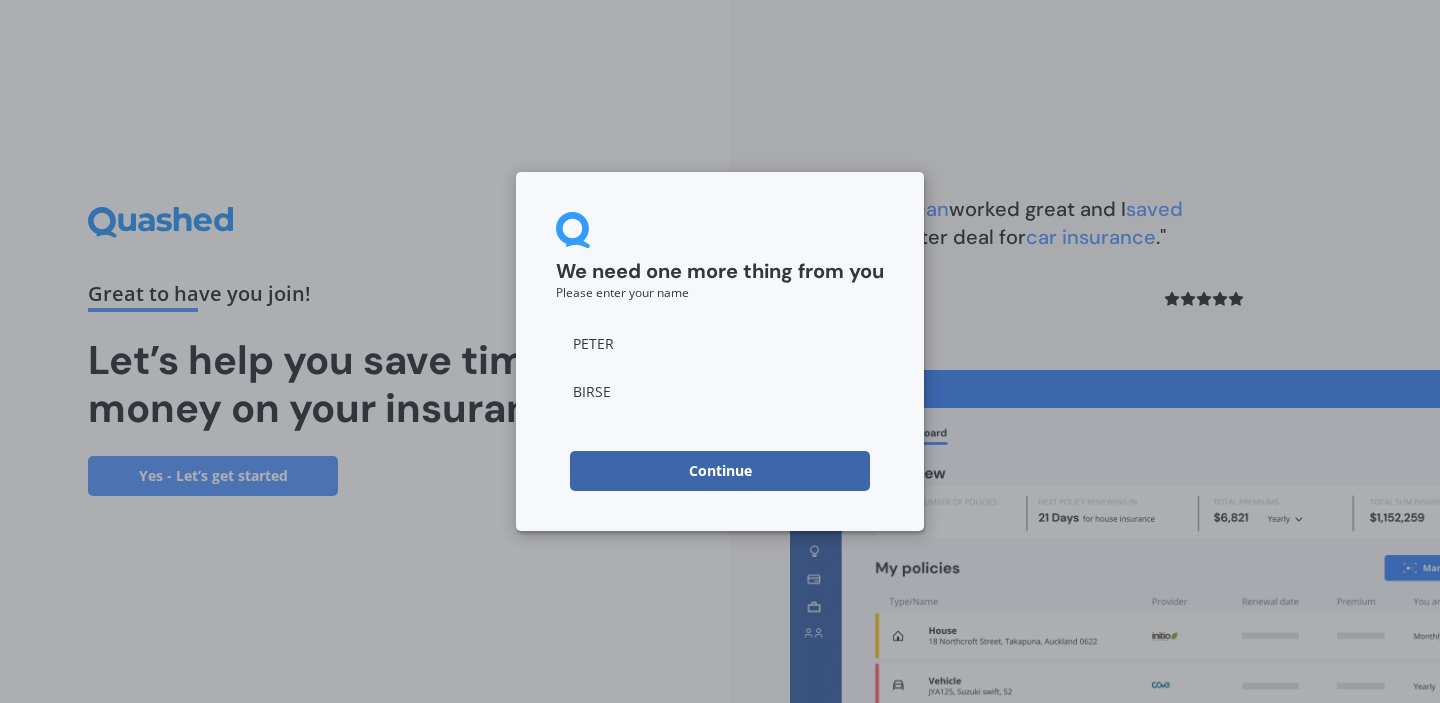 click on "Continue" at bounding box center [720, 471] 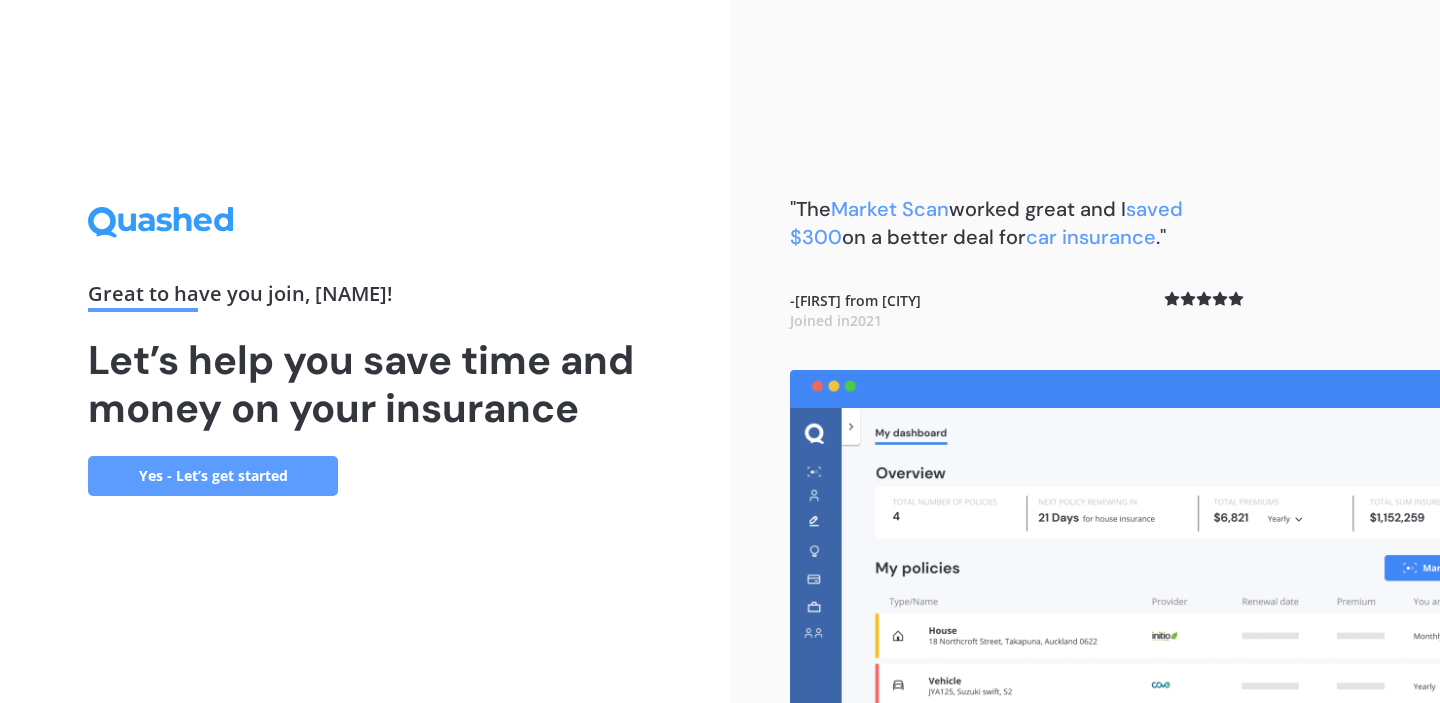 click on "Yes - Let’s get started" at bounding box center [213, 476] 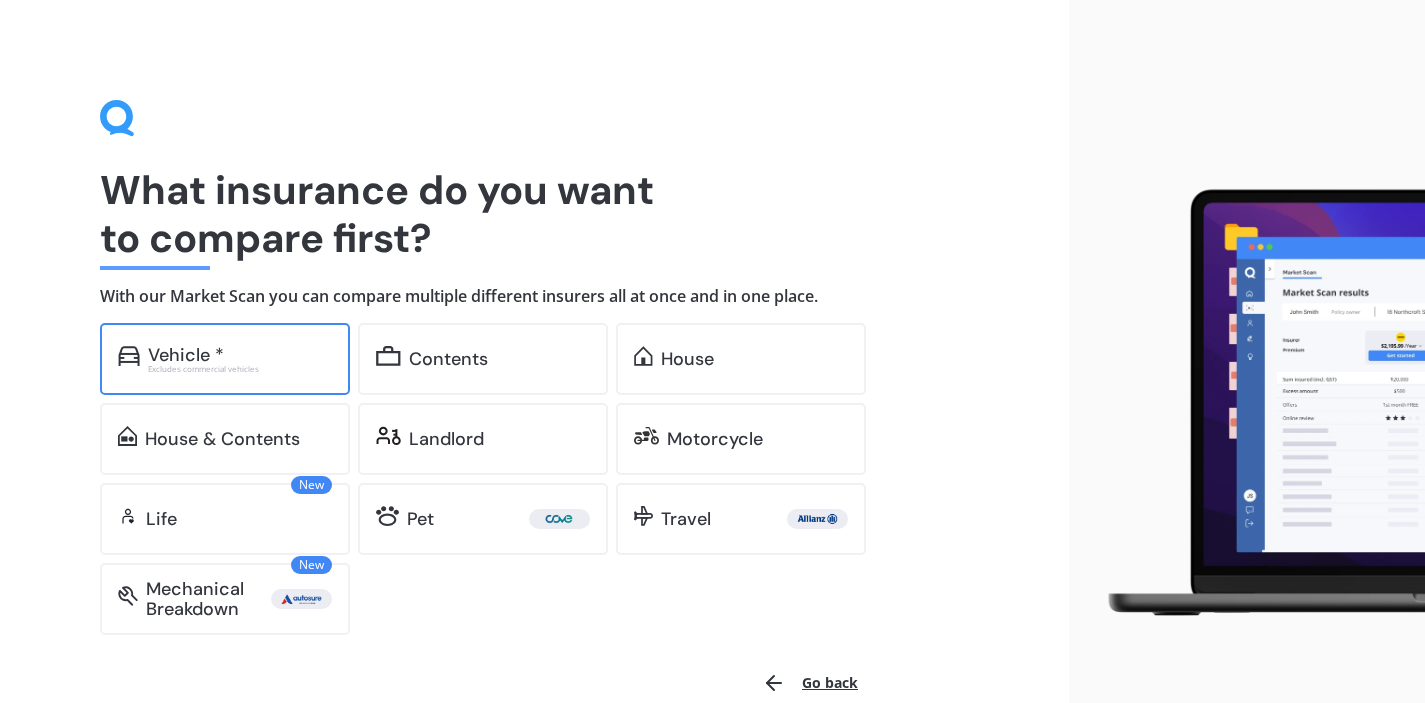 click on "Vehicle *" at bounding box center [186, 355] 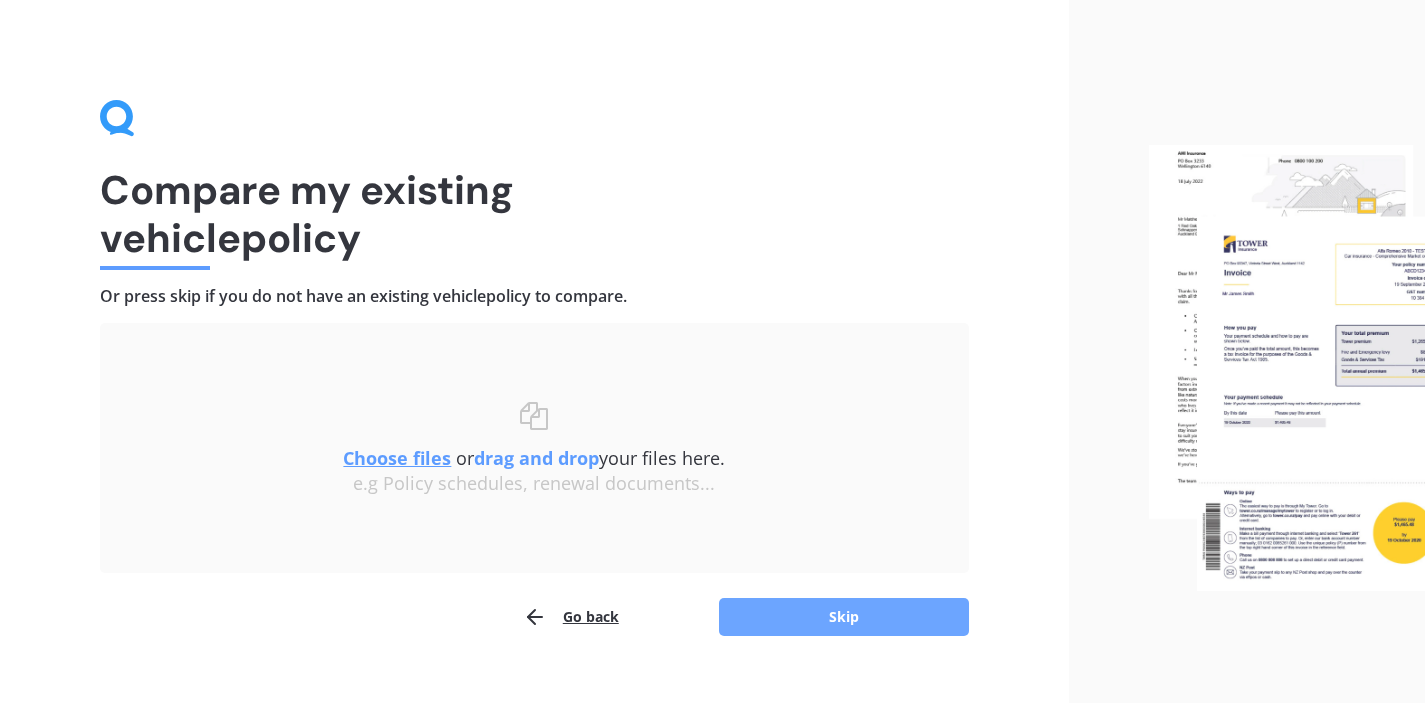 click on "Skip" at bounding box center (844, 617) 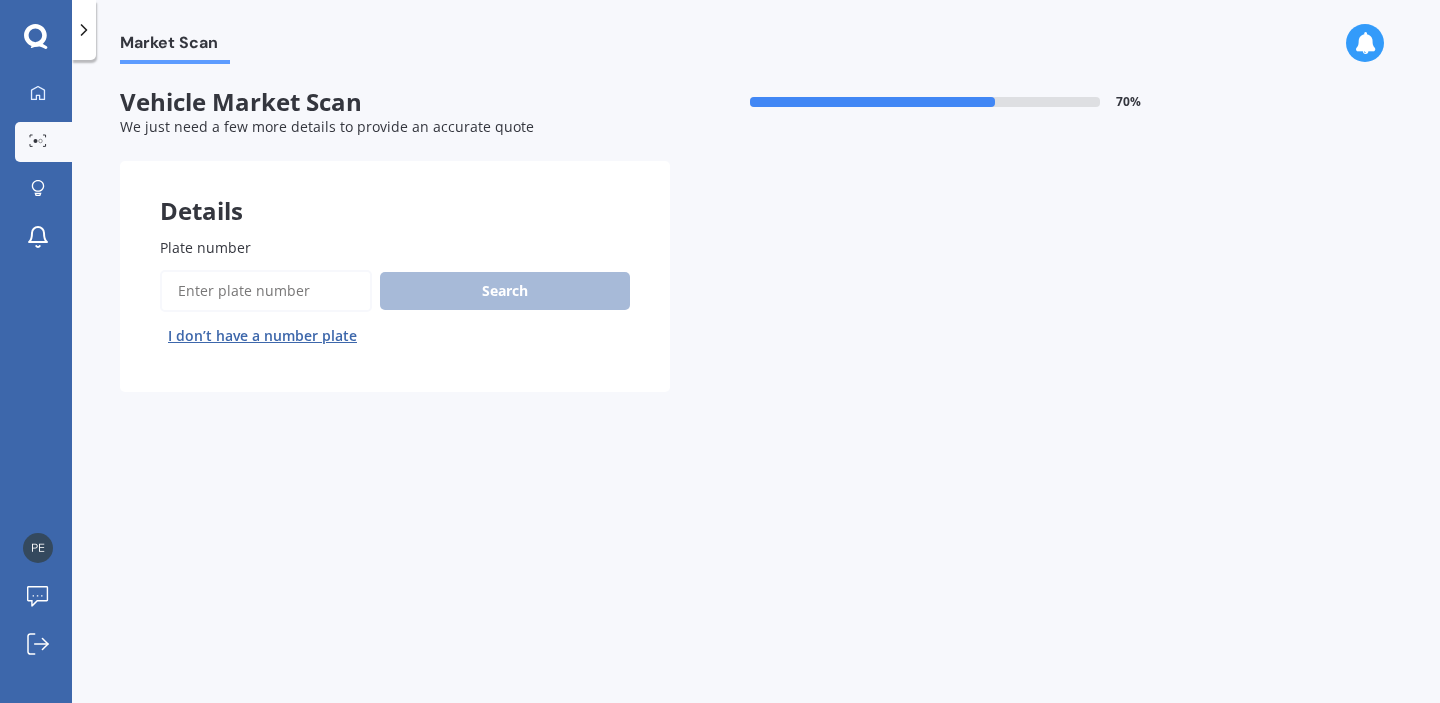 click on "I don’t have a number plate" at bounding box center (262, 336) 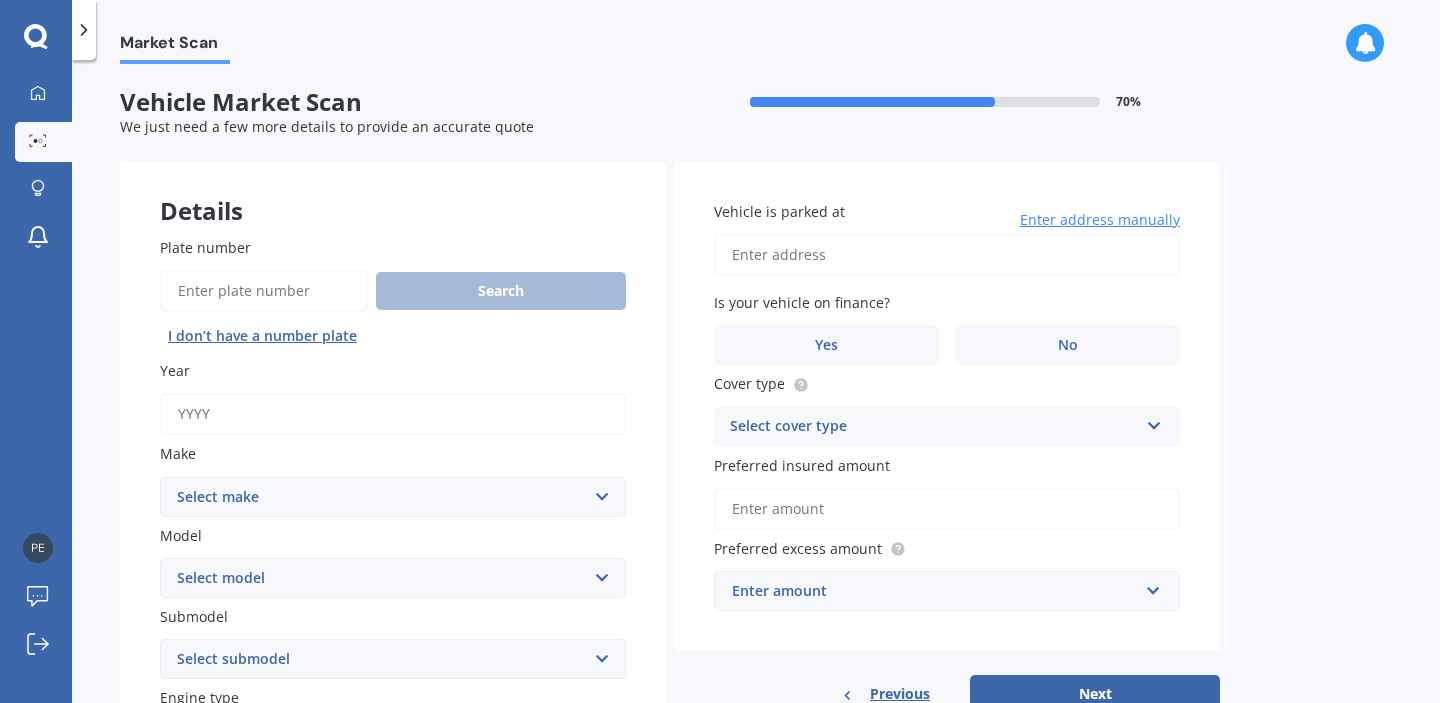click on "Year" at bounding box center (393, 414) 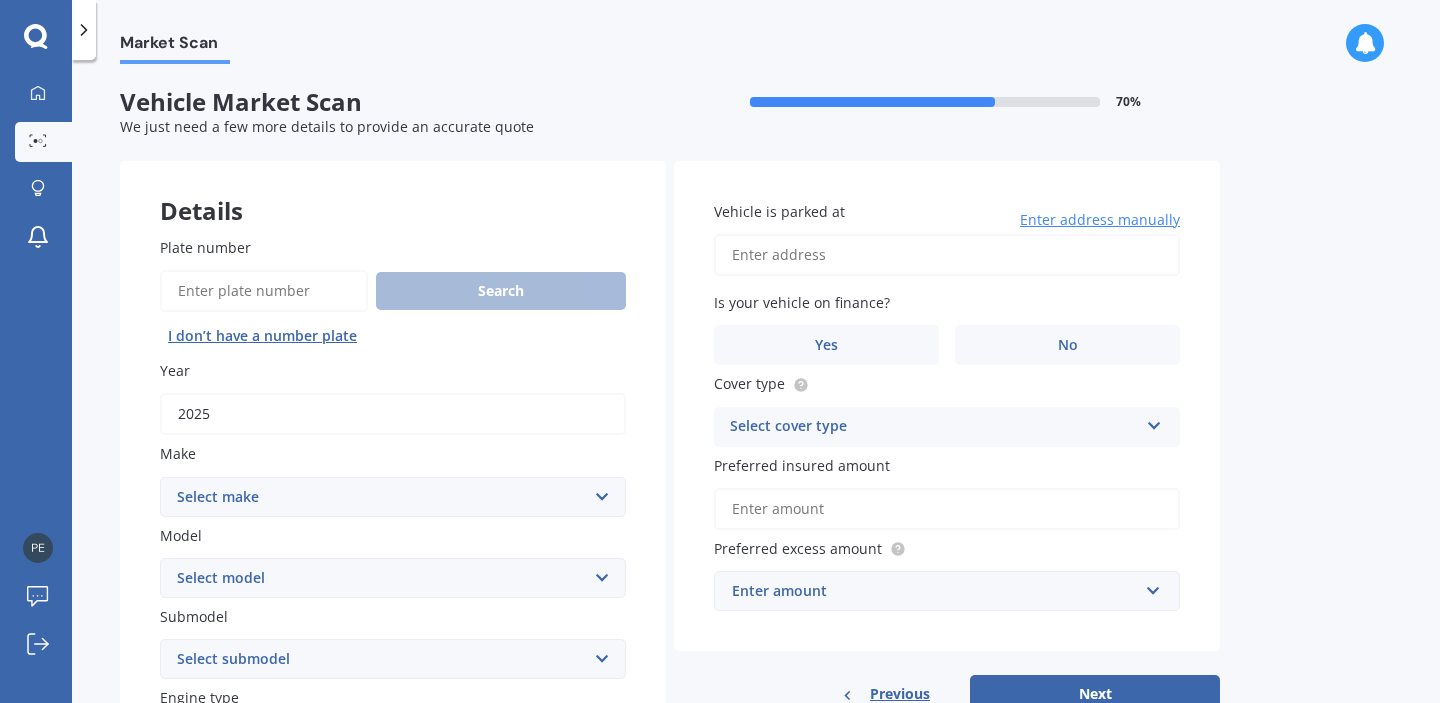 type on "2025" 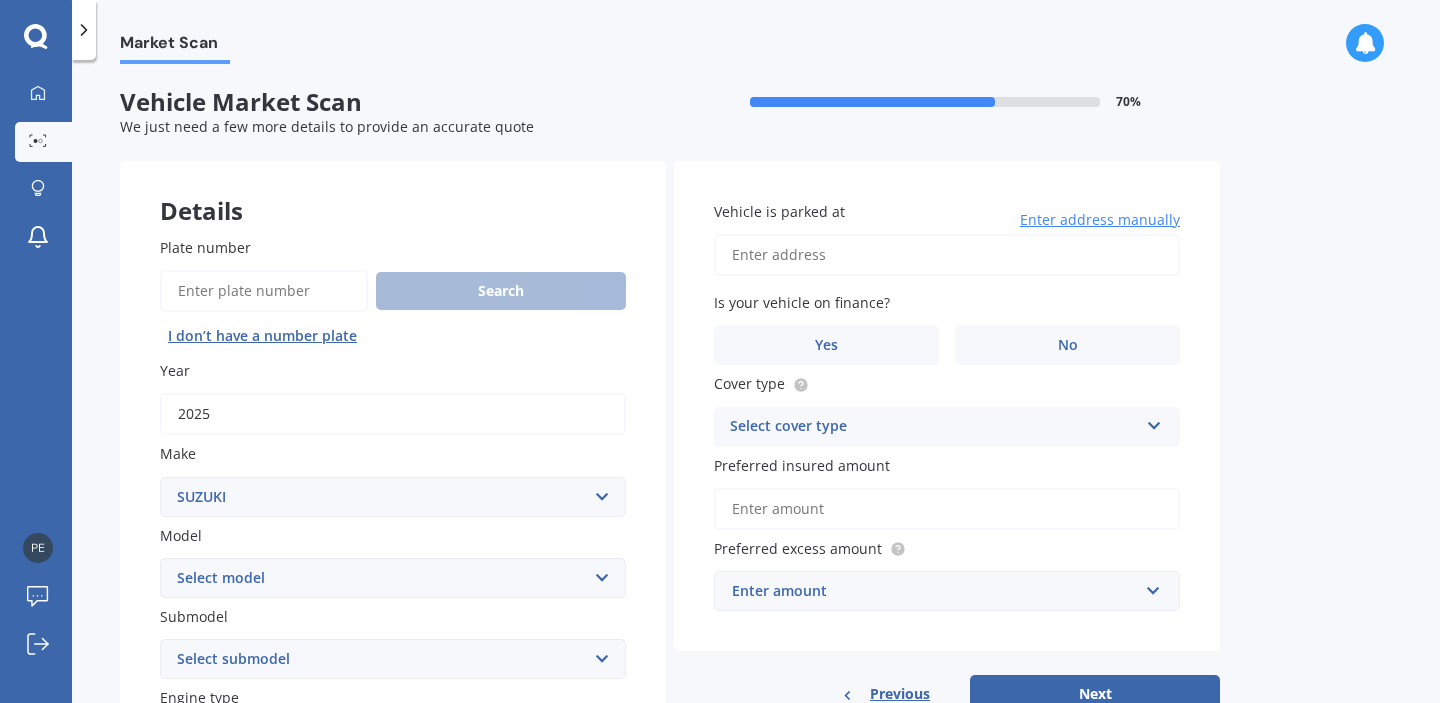 click on "Select model Aerio Alto APV Van Baleno Cappuccino Carry Truck Carry van Celerio Crescent Cruze Cultus Escudo Fronx Grand Vitara Hustler Ignis Jimny 4WD Kizashi Landy Liana S-Cross Samurai SJ410 SJ413 Solio Spacia Splash ST series Swift SX4 SX4 S-Cross Vitara Vitara Hybrid Wagon R Wagon R+ X-90 4WD XBEE Hatchback" at bounding box center (393, 578) 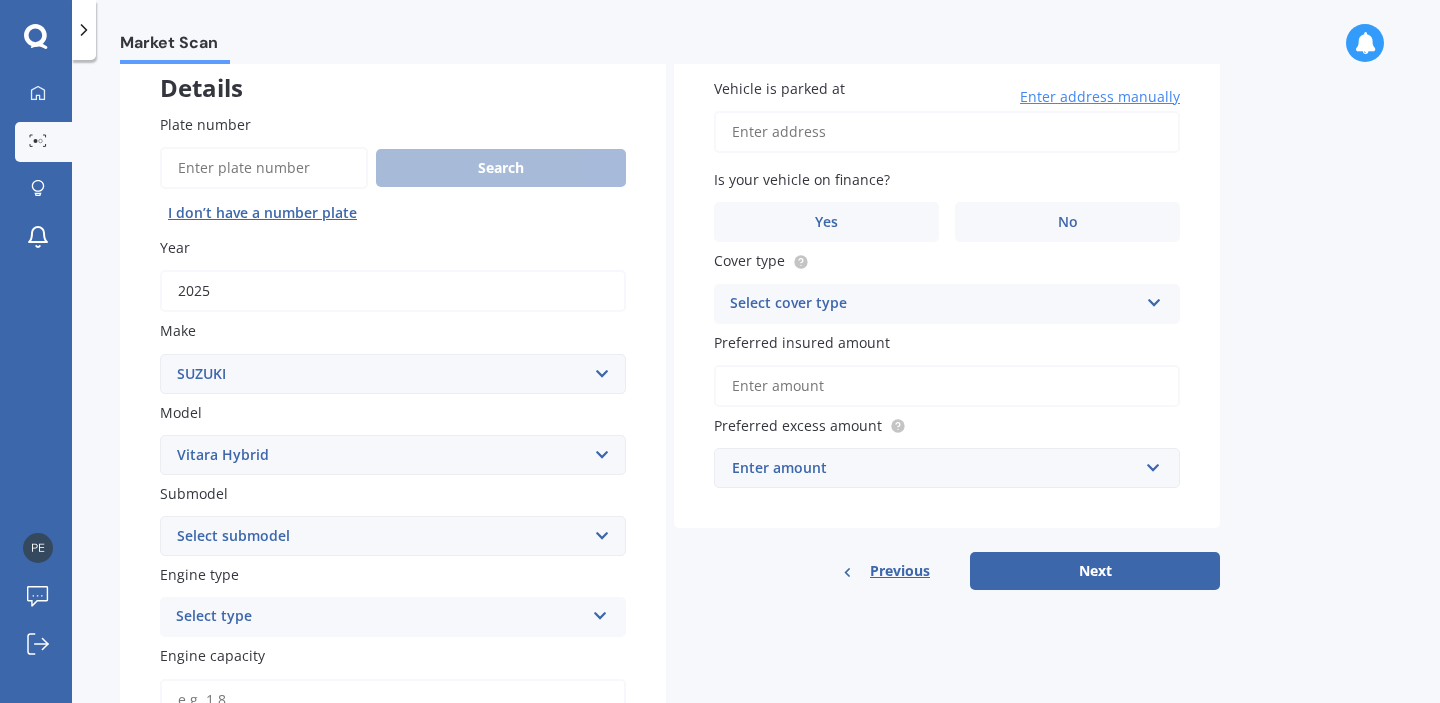 scroll, scrollTop: 125, scrollLeft: 0, axis: vertical 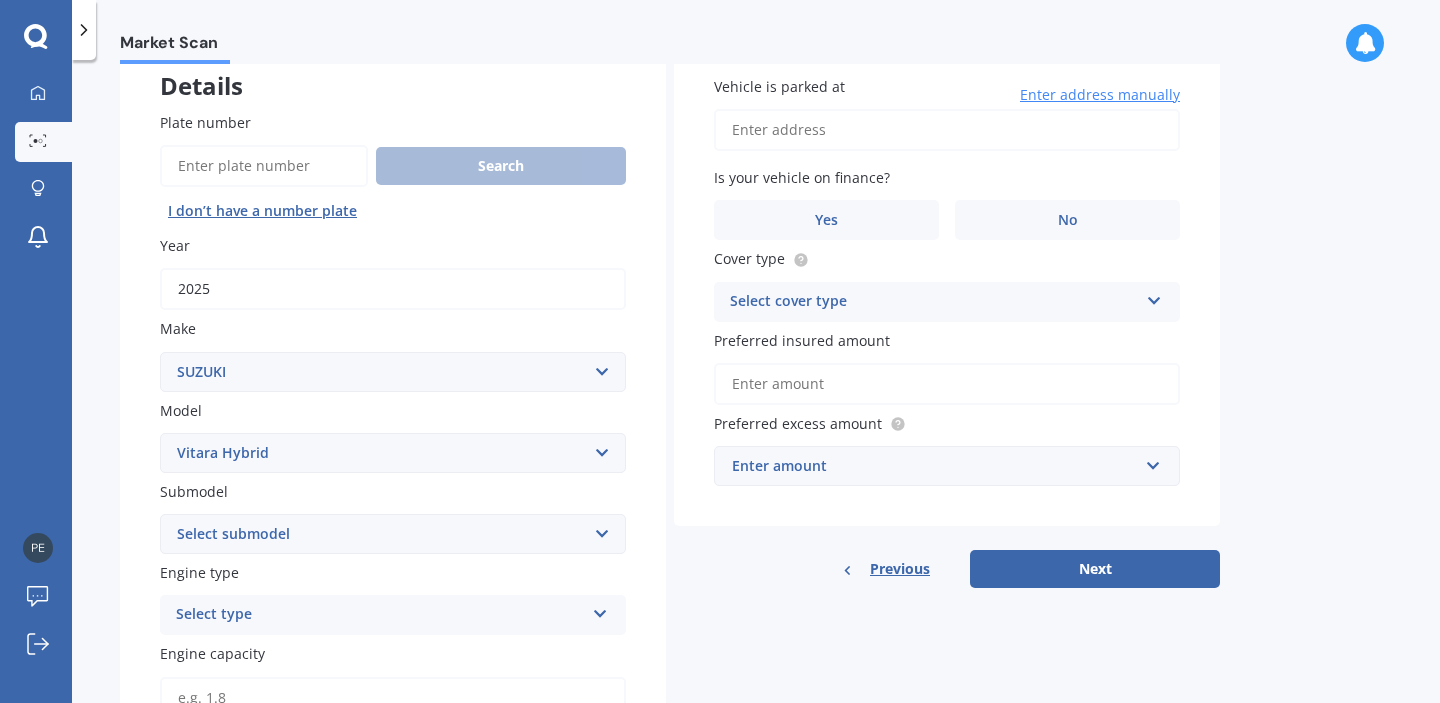 click on "Select submodel JX Manual" at bounding box center [393, 534] 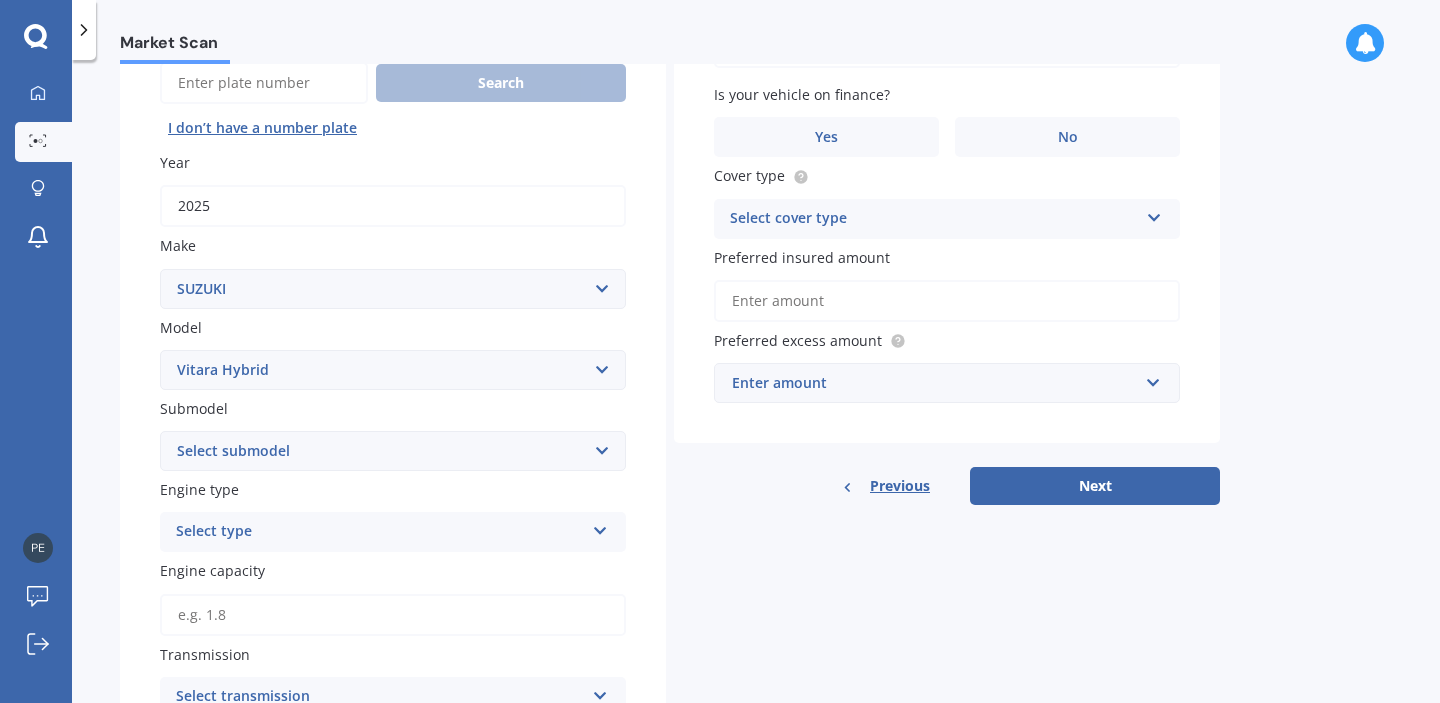 scroll, scrollTop: 230, scrollLeft: 0, axis: vertical 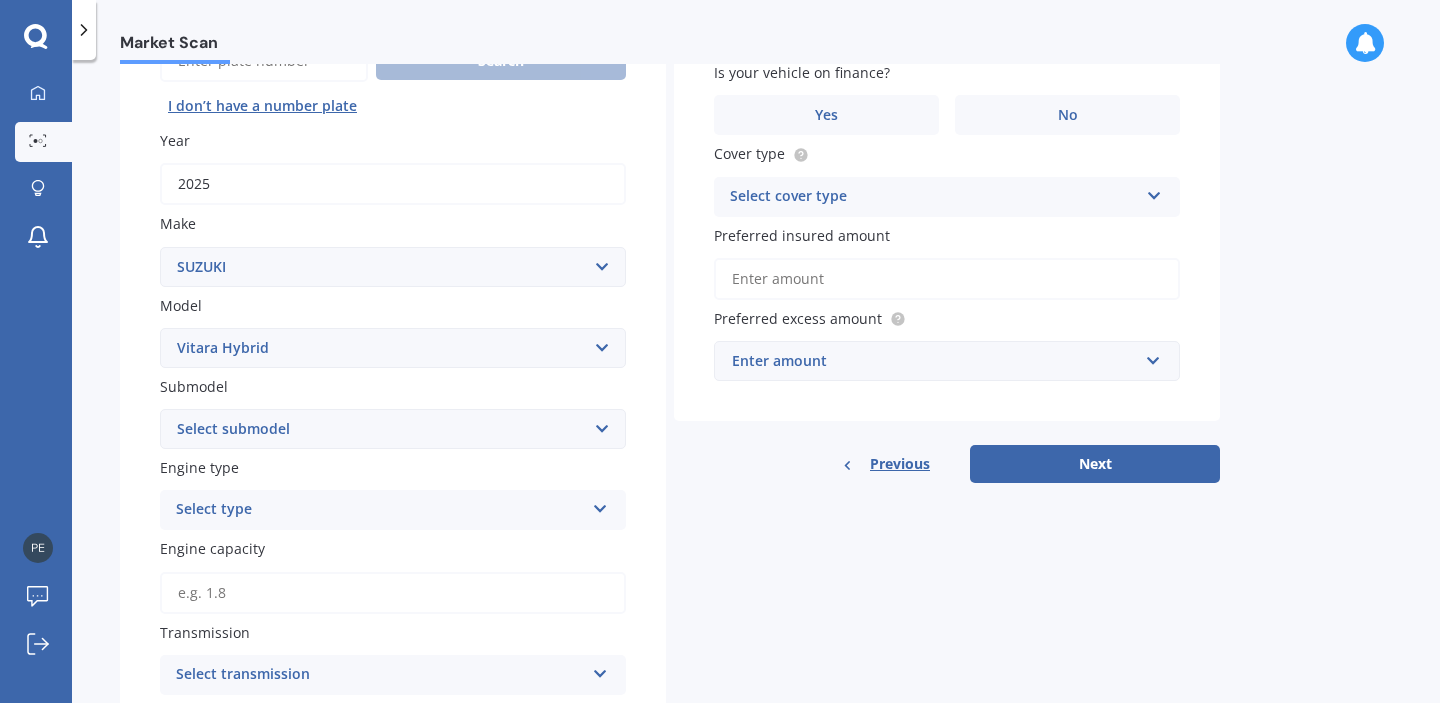 click on "Engine capacity" at bounding box center (393, 593) 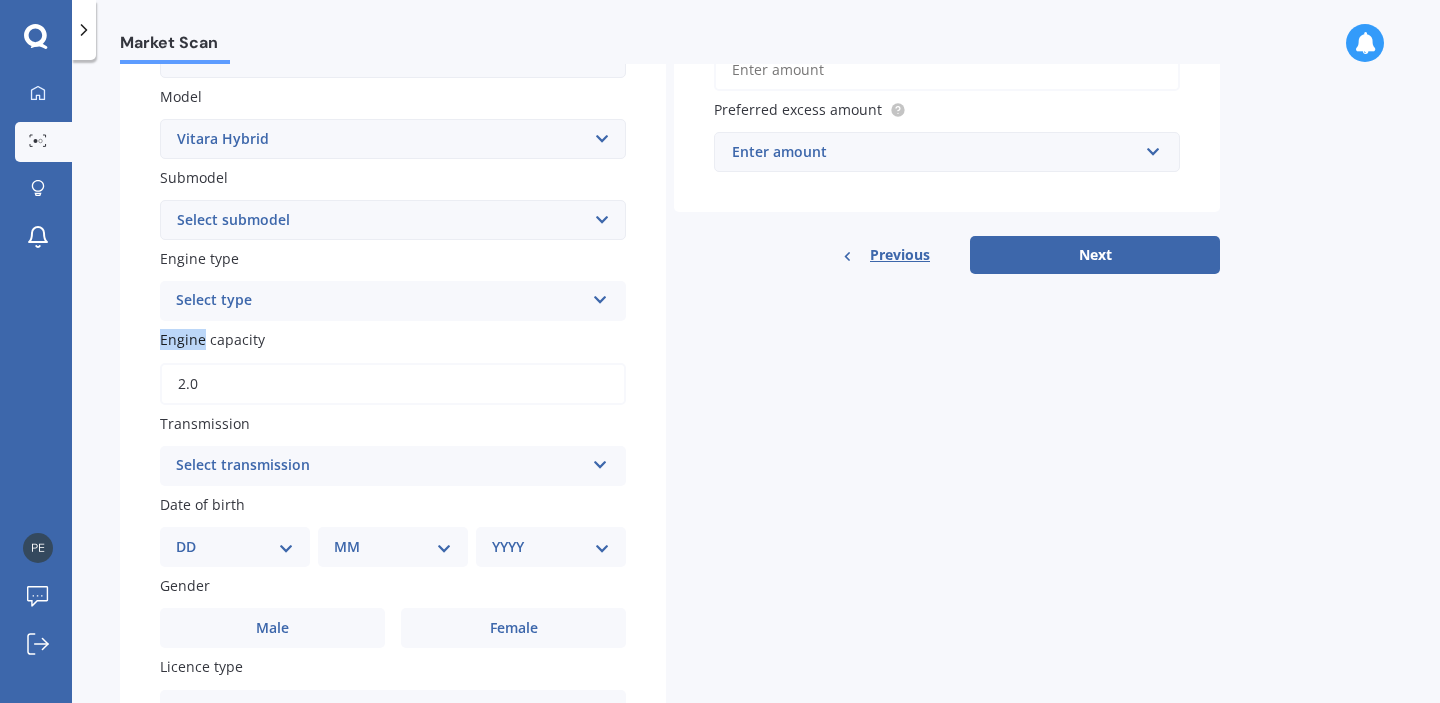 scroll, scrollTop: 451, scrollLeft: 0, axis: vertical 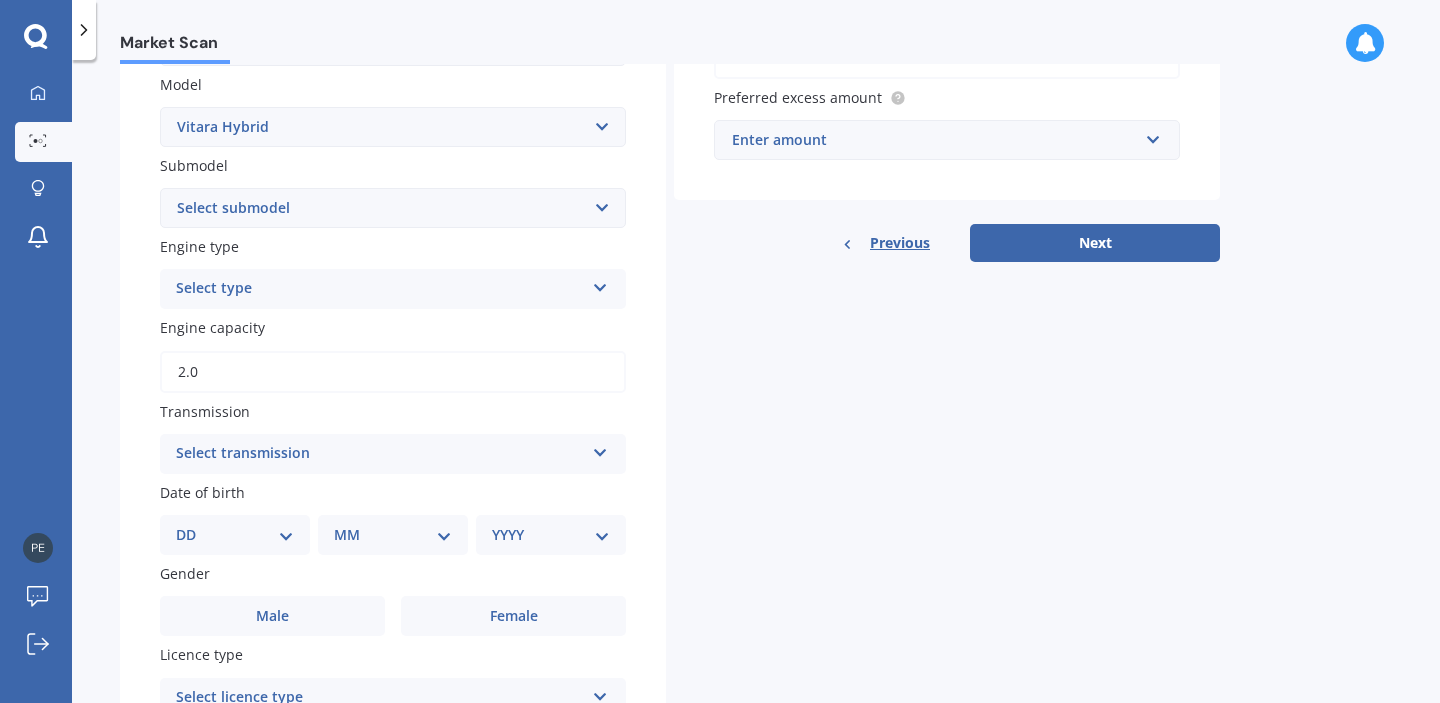 click at bounding box center [600, 449] 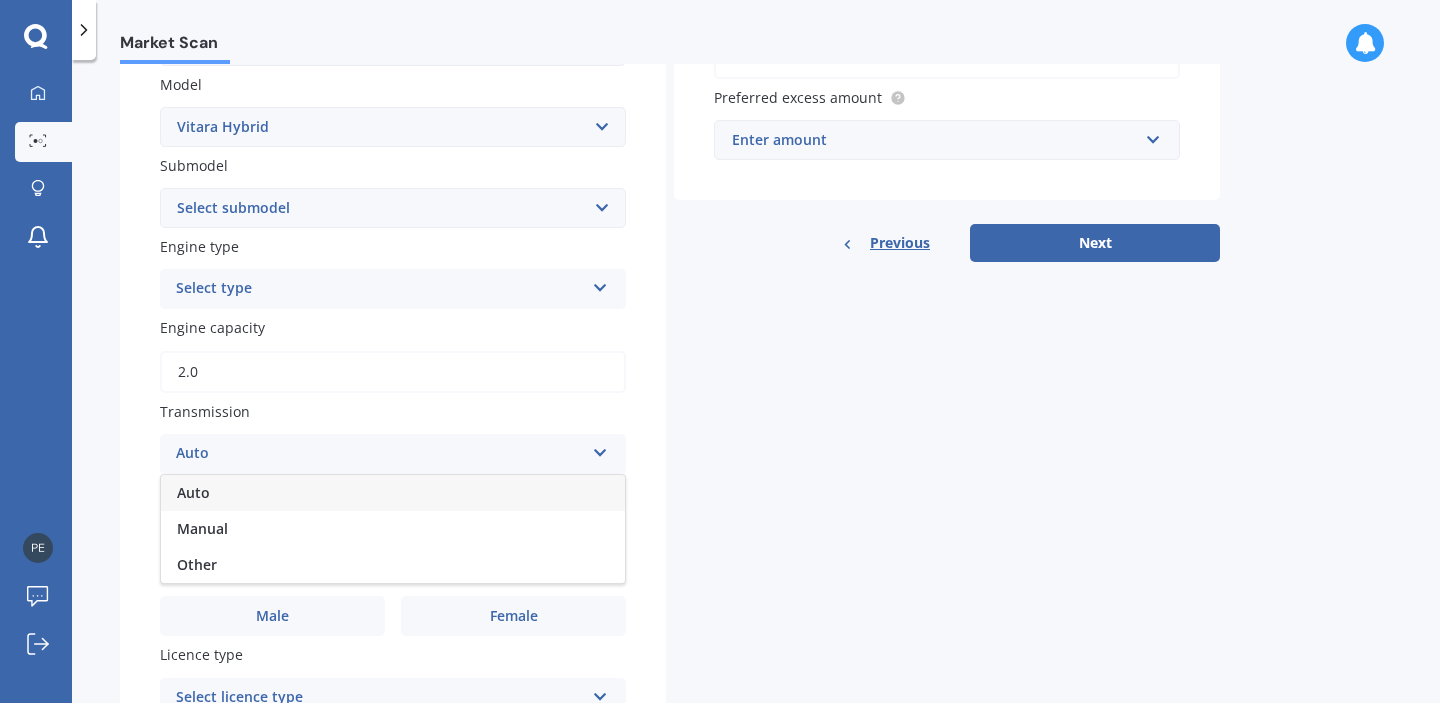 click on "Auto" at bounding box center [193, 492] 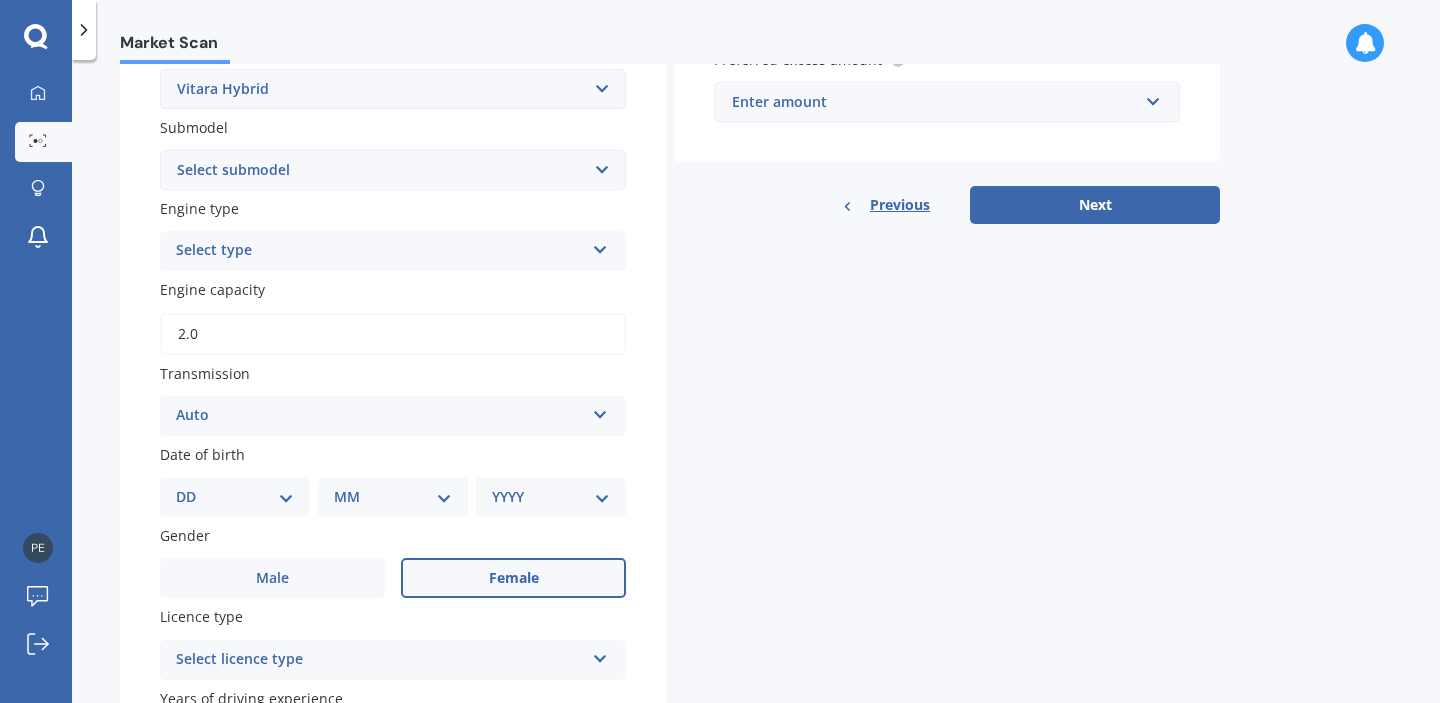 scroll, scrollTop: 490, scrollLeft: 0, axis: vertical 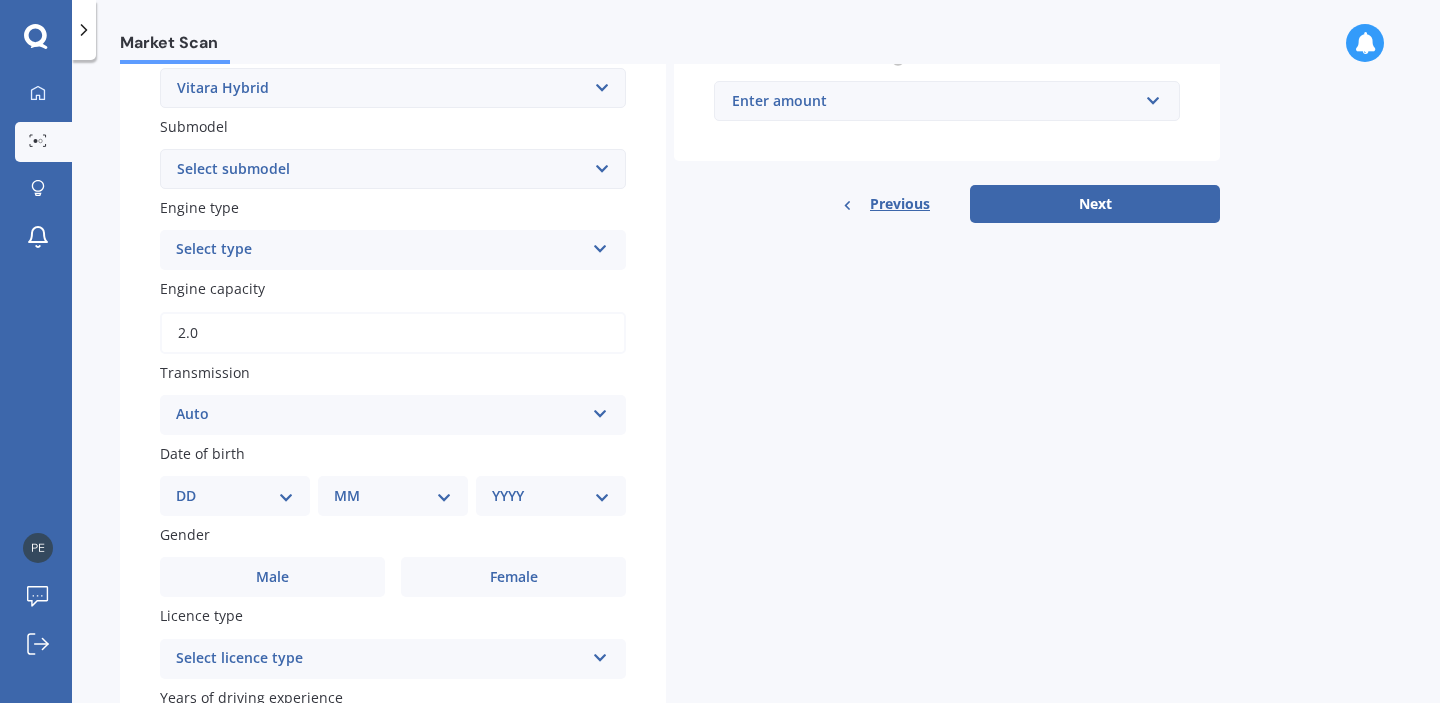click at bounding box center [600, 245] 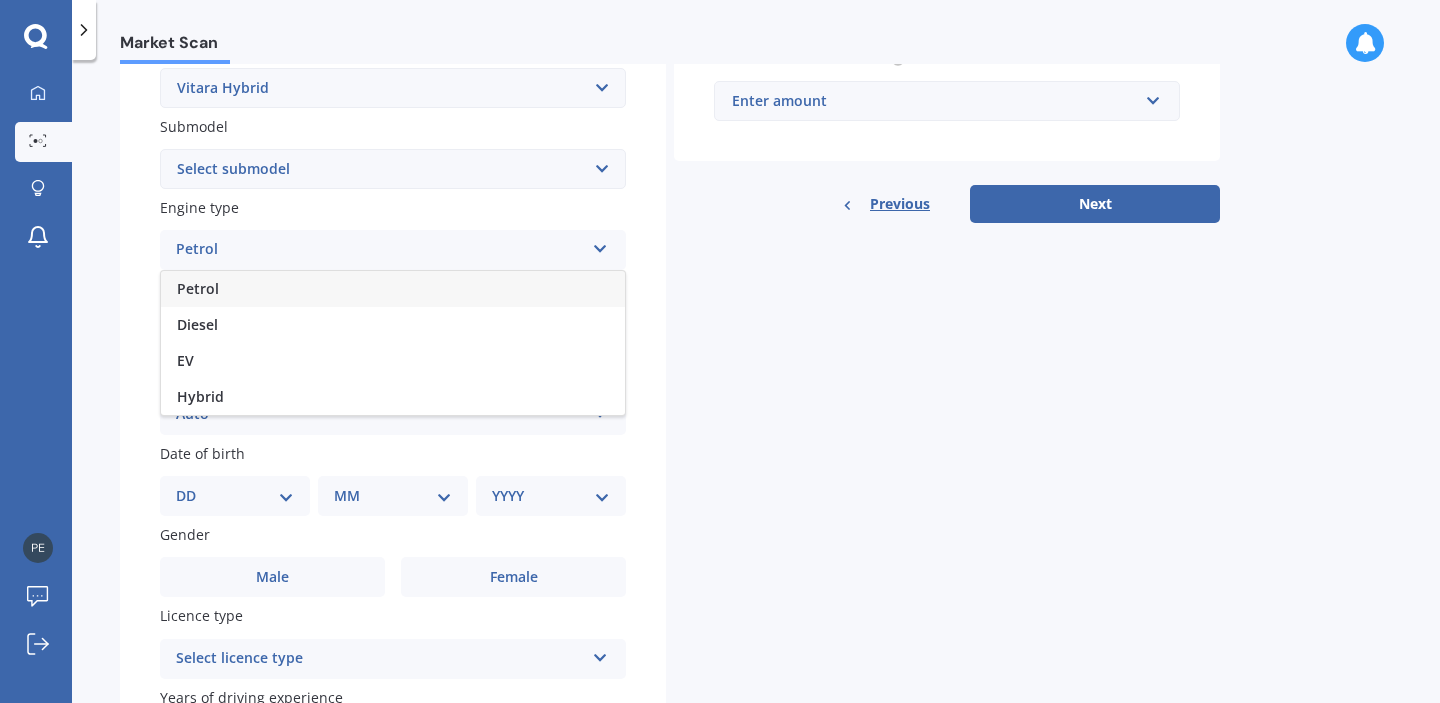 click on "Hybrid" at bounding box center [200, 396] 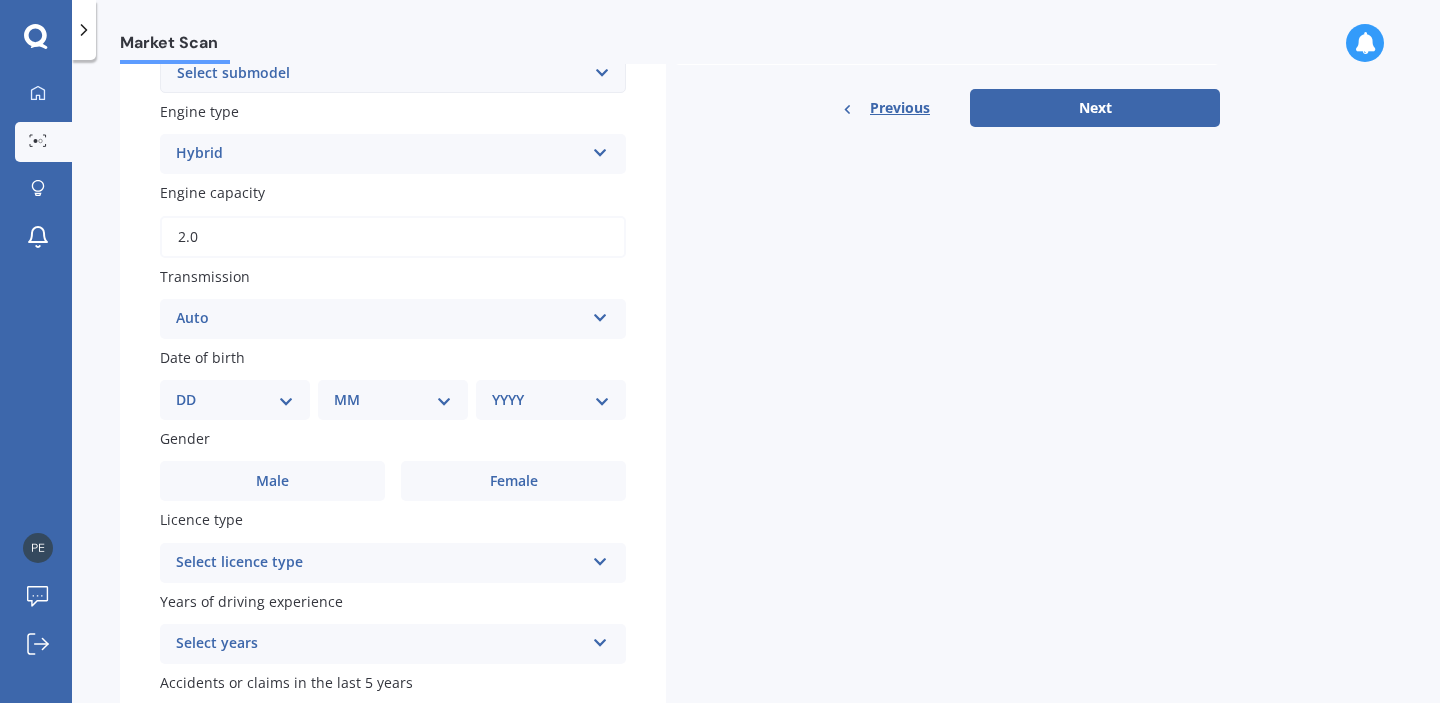 scroll, scrollTop: 598, scrollLeft: 0, axis: vertical 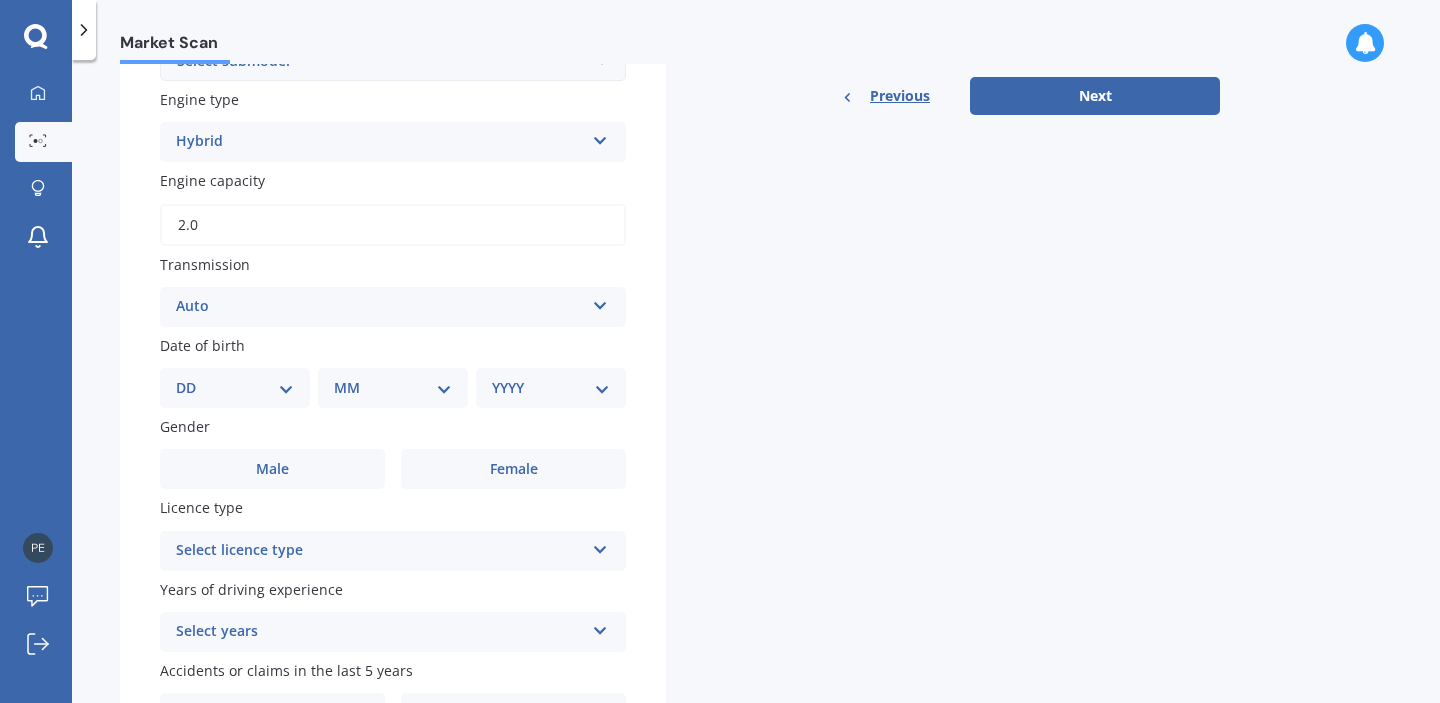 click on "2.0" at bounding box center (393, 225) 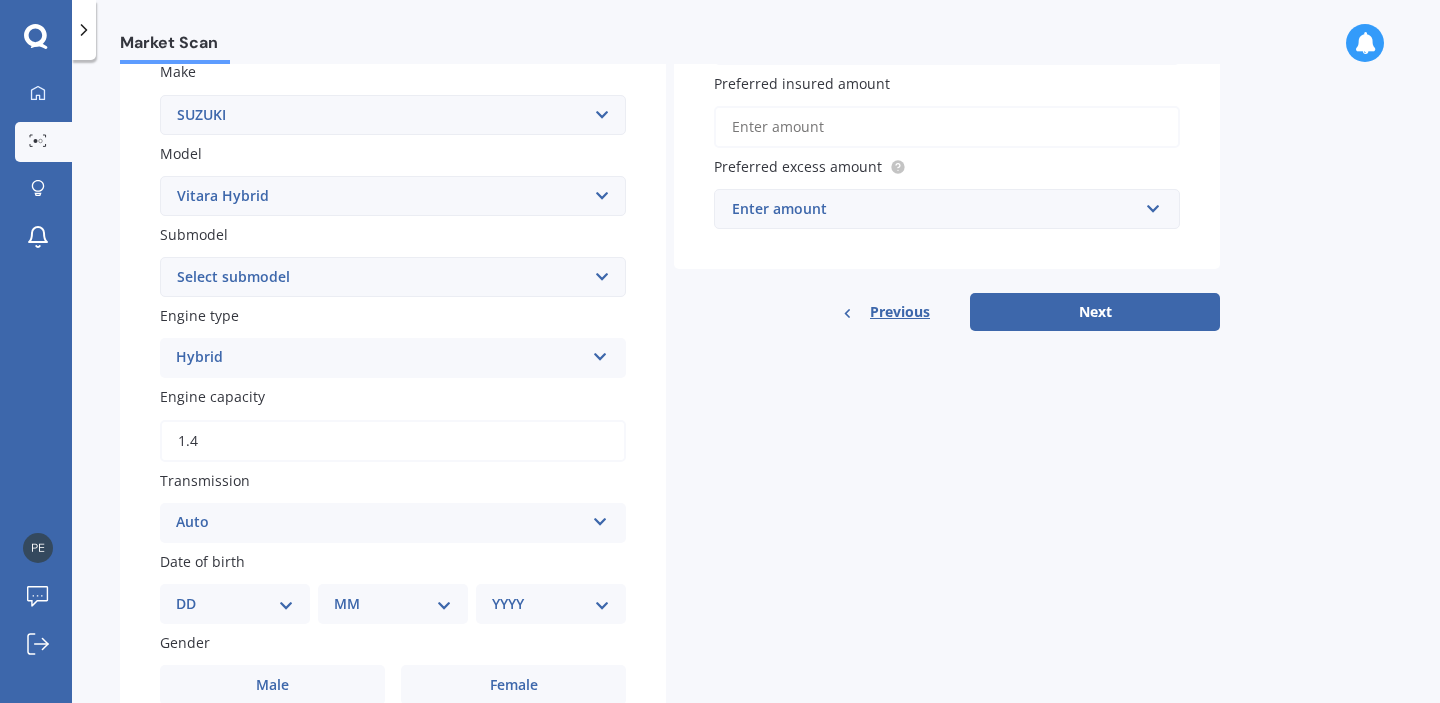 scroll, scrollTop: 379, scrollLeft: 0, axis: vertical 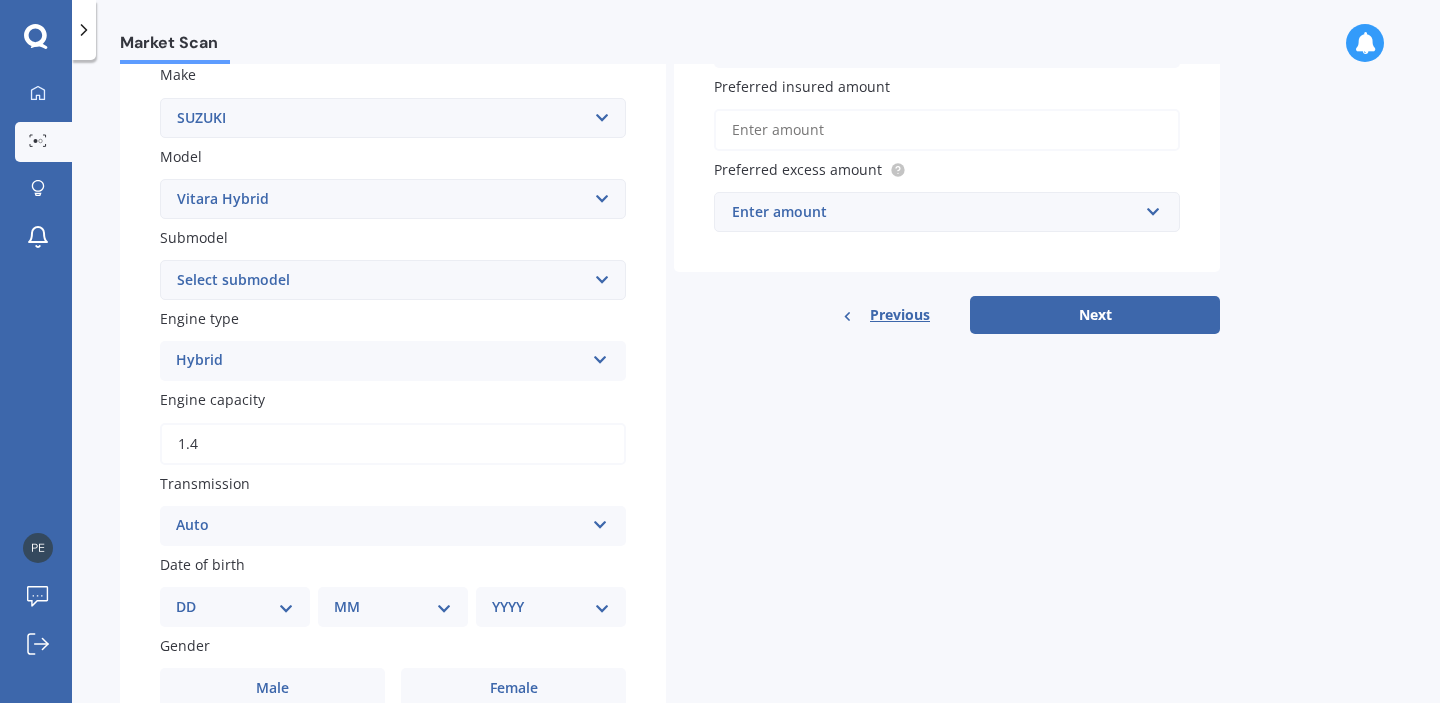 type on "1.4" 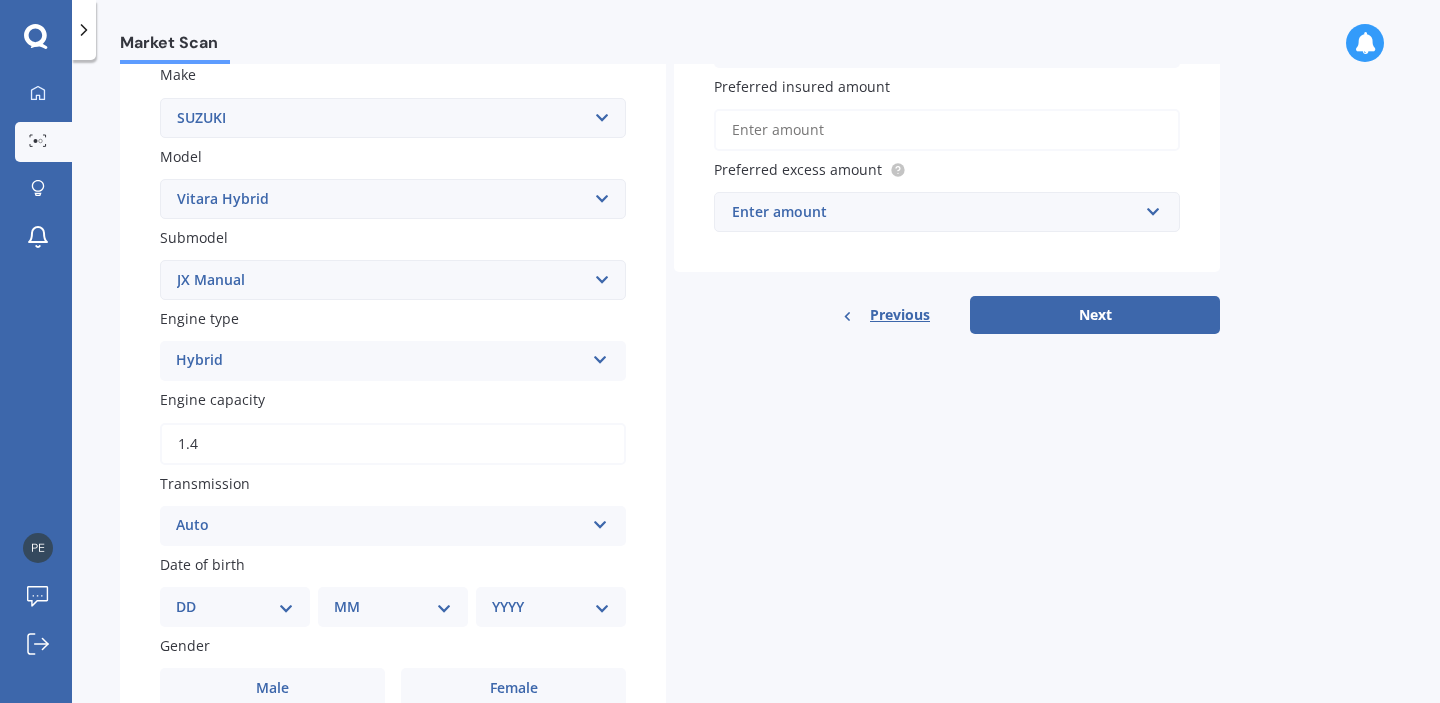click on "Select submodel JX Manual" at bounding box center [393, 280] 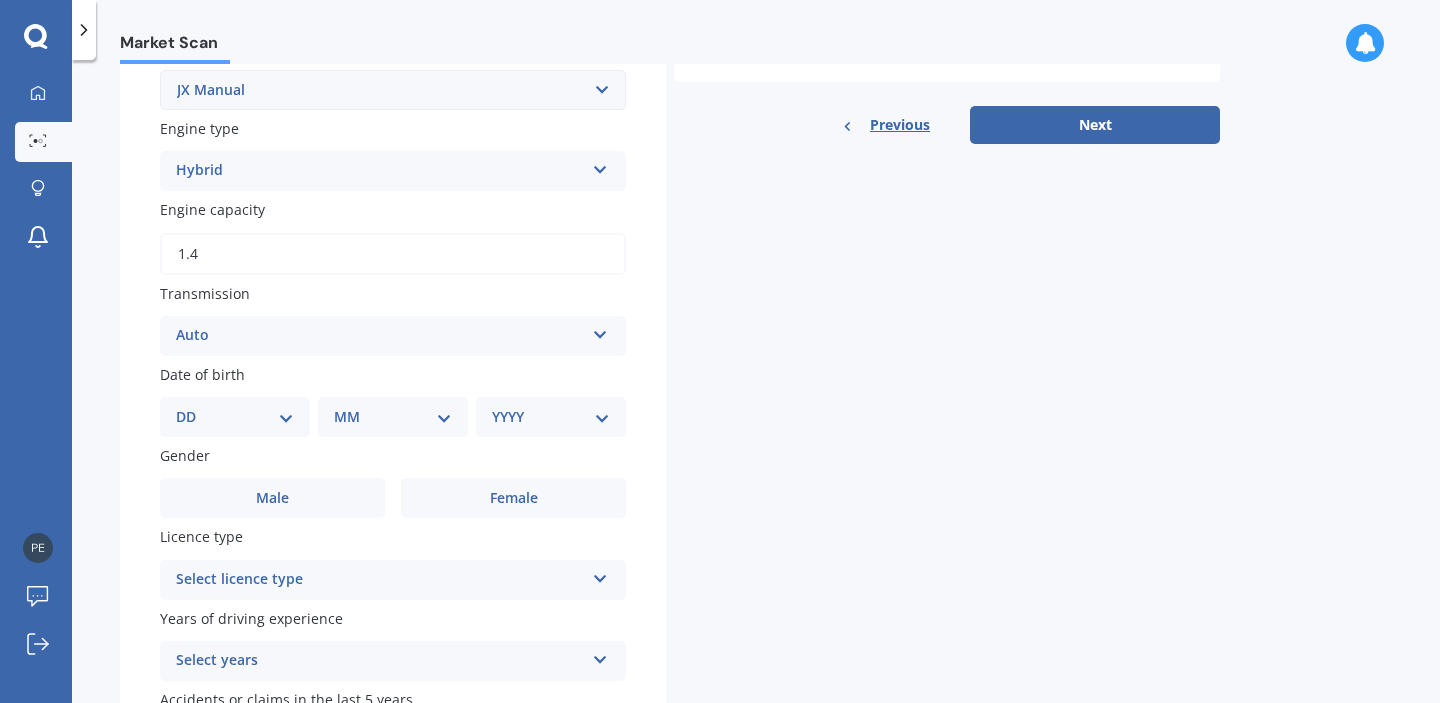 scroll, scrollTop: 648, scrollLeft: 0, axis: vertical 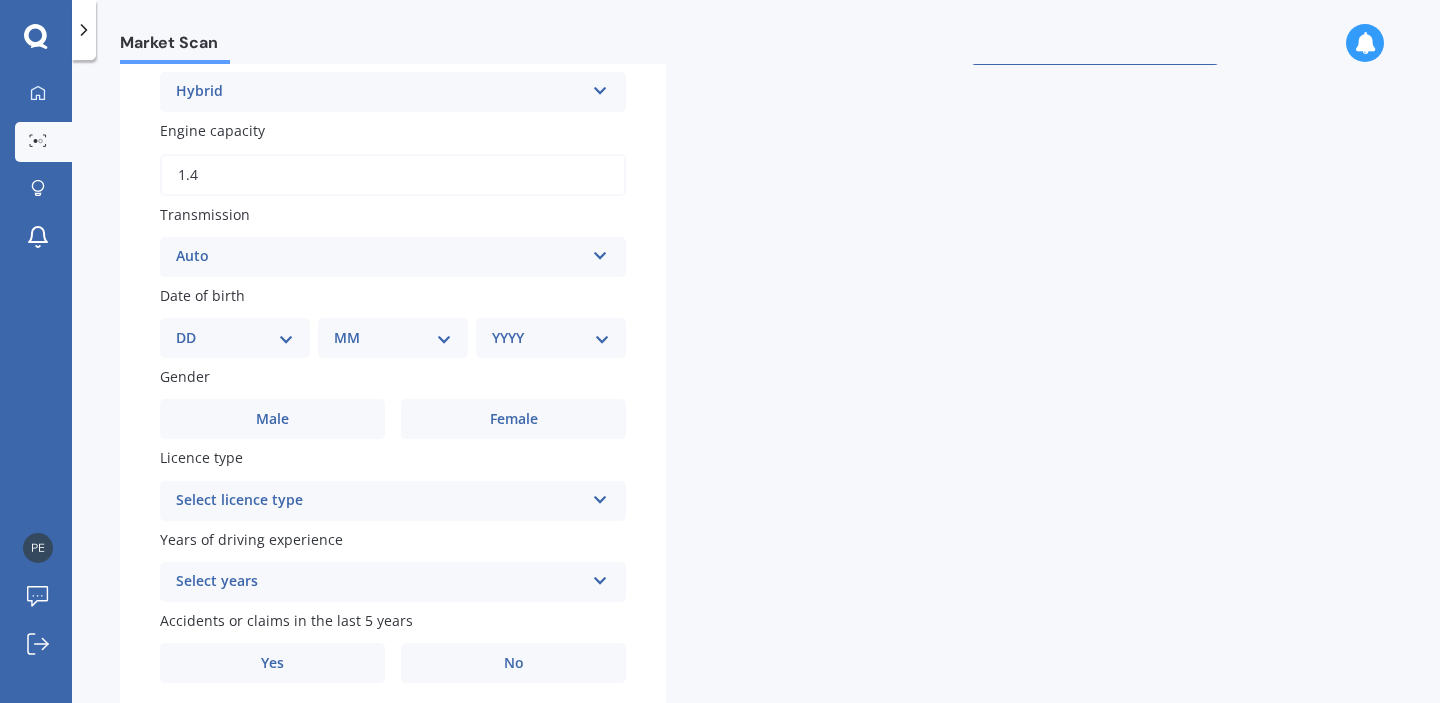 click on "DD 01 02 03 04 05 06 07 08 09 10 11 12 13 14 15 16 17 18 19 20 21 22 23 24 25 26 27 28 29 30 31" at bounding box center [235, 338] 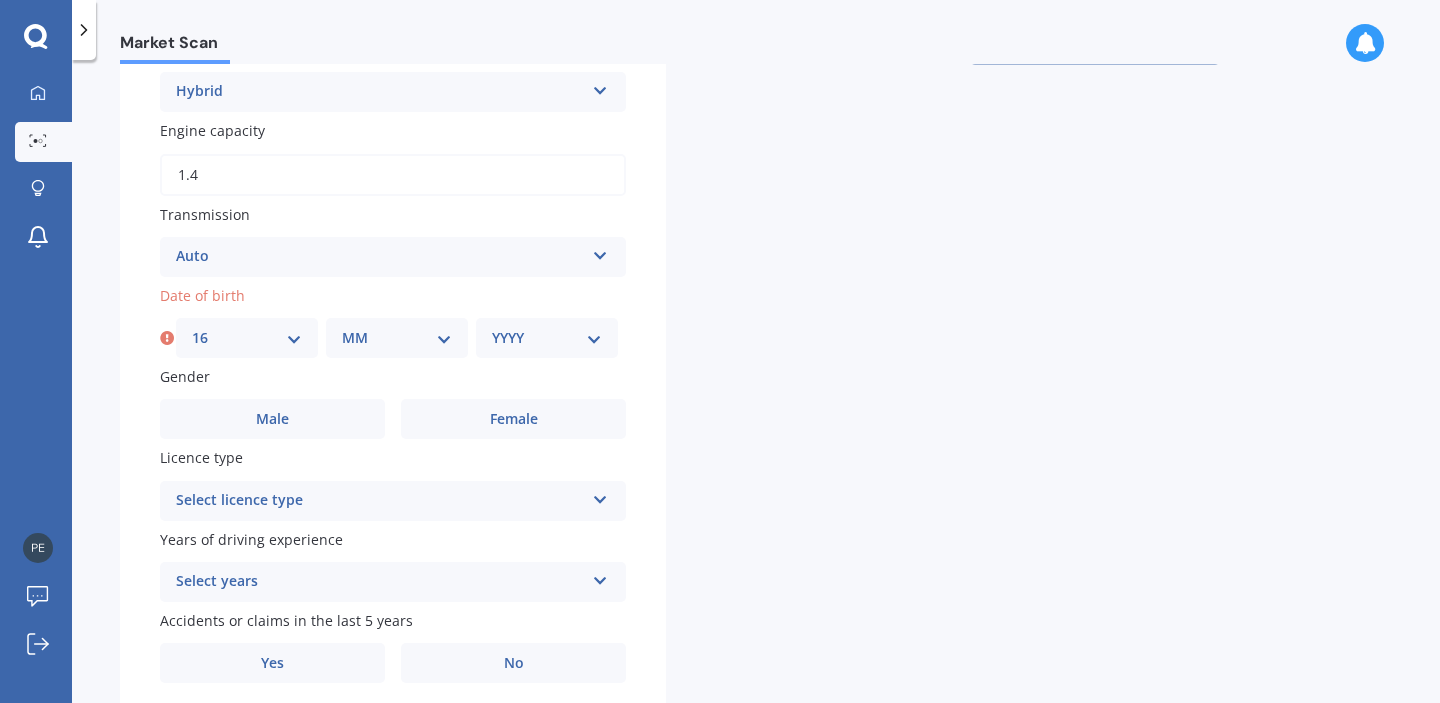 click on "MM 01 02 03 04 05 06 07 08 09 10 11 12" at bounding box center [397, 338] 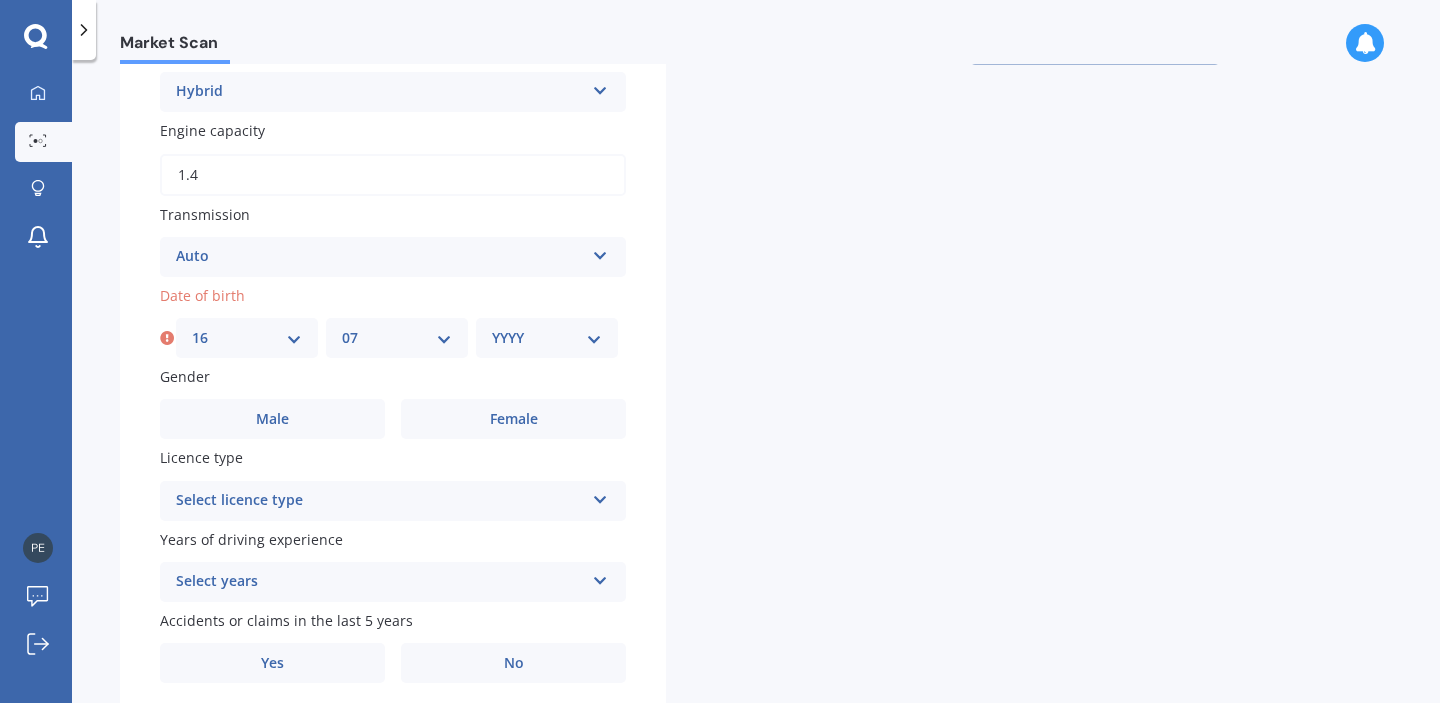 click on "YYYY 2025 2024 2023 2022 2021 2020 2019 2018 2017 2016 2015 2014 2013 2012 2011 2010 2009 2008 2007 2006 2005 2004 2003 2002 2001 2000 1999 1998 1997 1996 1995 1994 1993 1992 1991 1990 1989 1988 1987 1986 1985 1984 1983 1982 1981 1980 1979 1978 1977 1976 1975 1974 1973 1972 1971 1970 1969 1968 1967 1966 1965 1964 1963 1962 1961 1960 1959 1958 1957 1956 1955 1954 1953 1952 1951 1950 1949 1948 1947 1946 1945 1944 1943 1942 1941 1940 1939 1938 1937 1936 1935 1934 1933 1932 1931 1930 1929 1928 1927 1926" at bounding box center [547, 338] 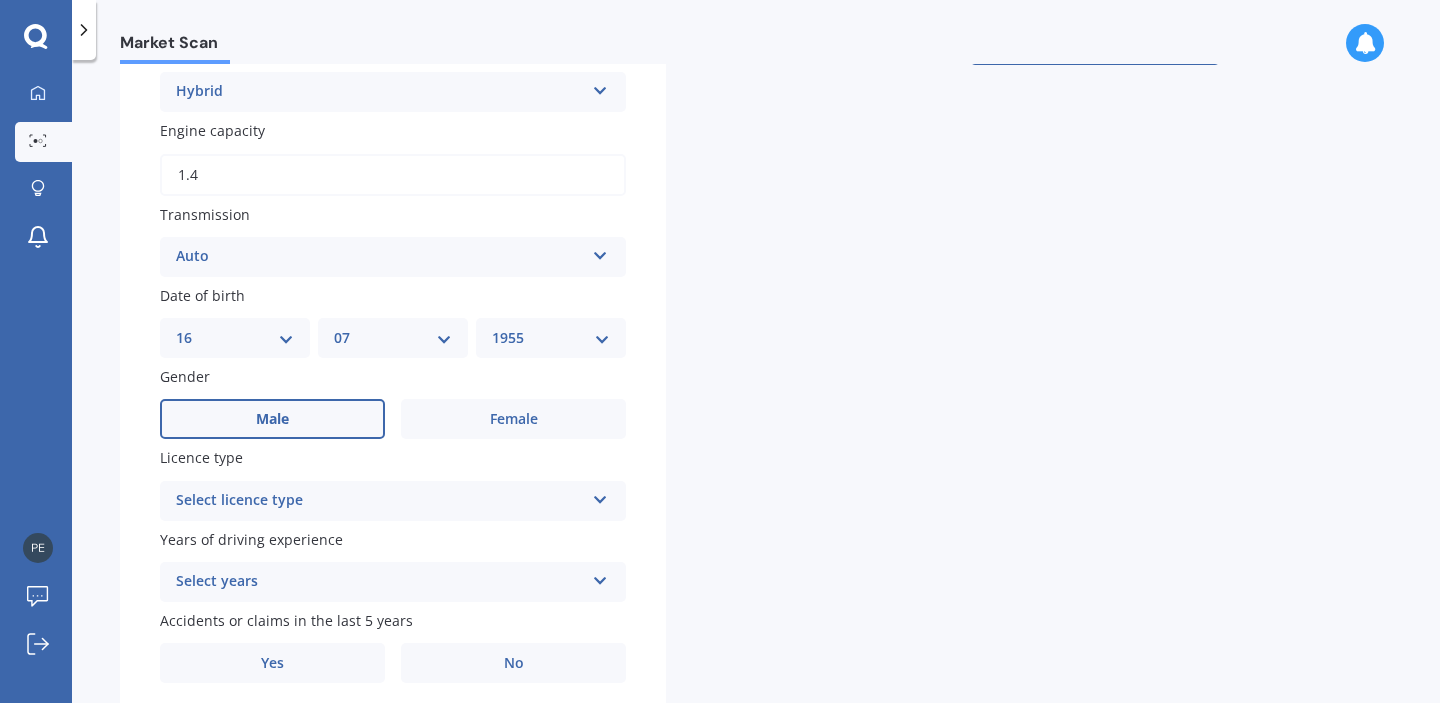 click on "Male" at bounding box center [272, 419] 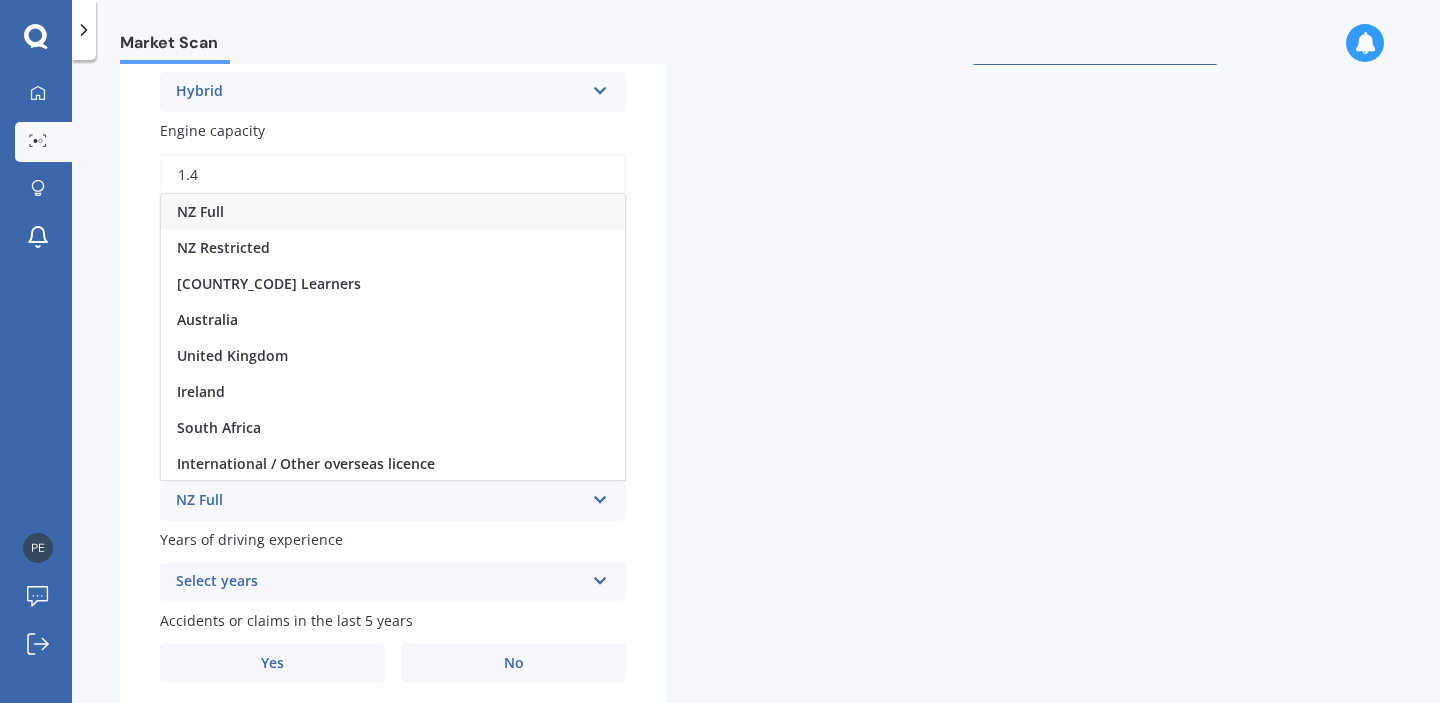 click on "NZ Full" at bounding box center [200, 211] 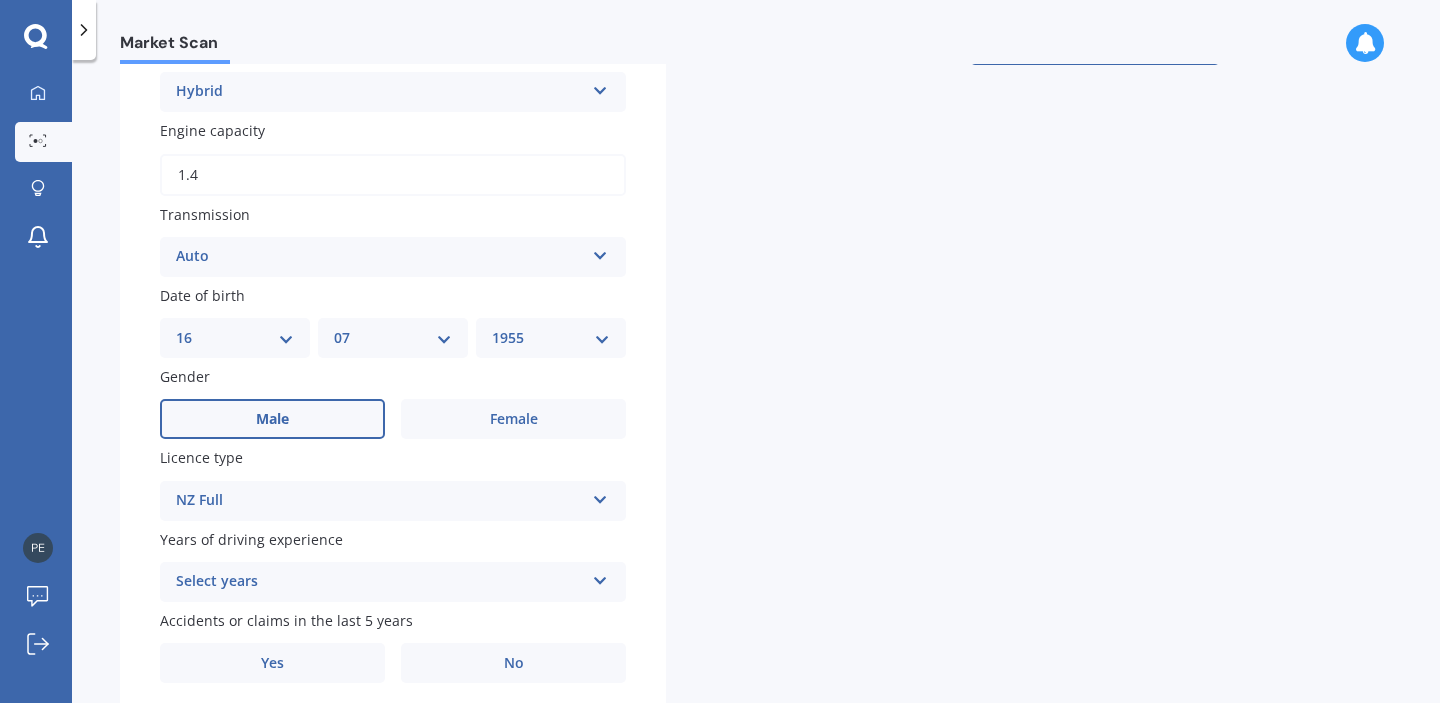 click at bounding box center [600, 577] 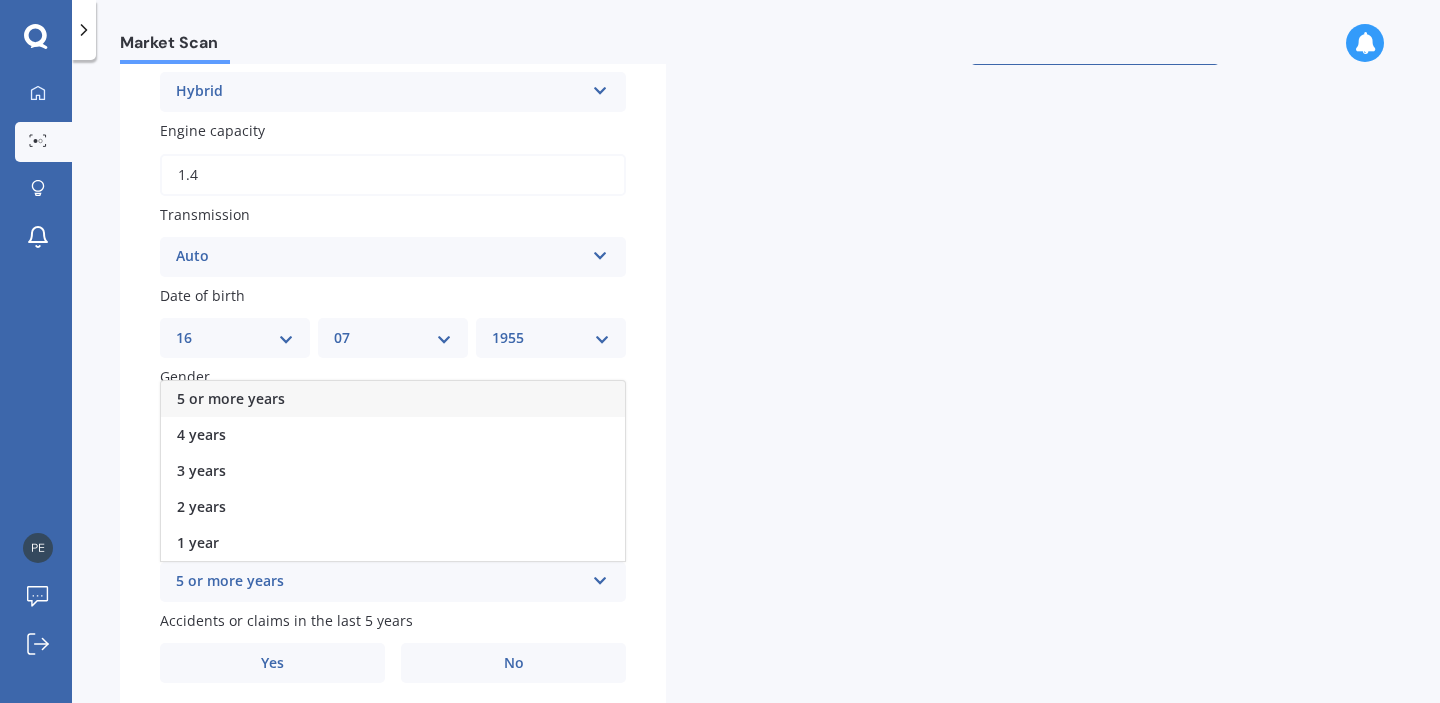 click on "5 or more years" at bounding box center [231, 398] 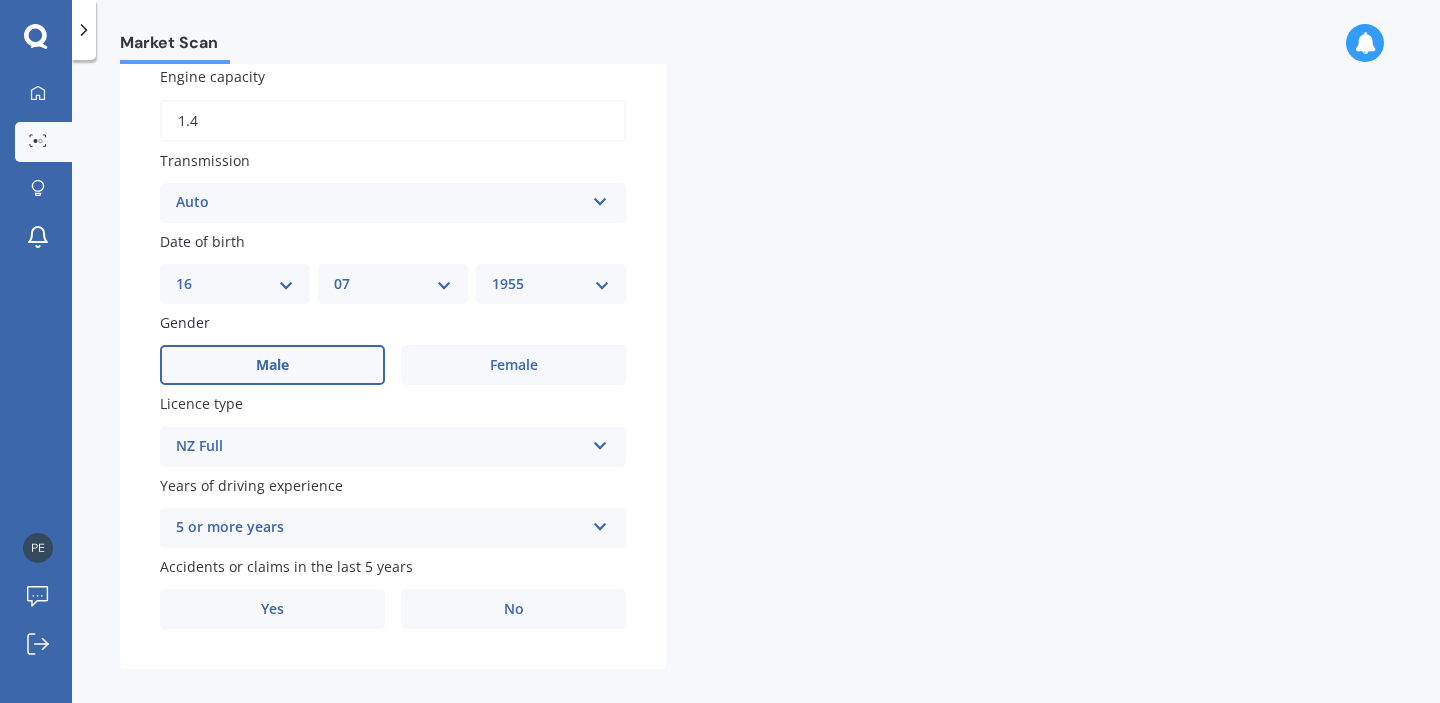 scroll, scrollTop: 720, scrollLeft: 0, axis: vertical 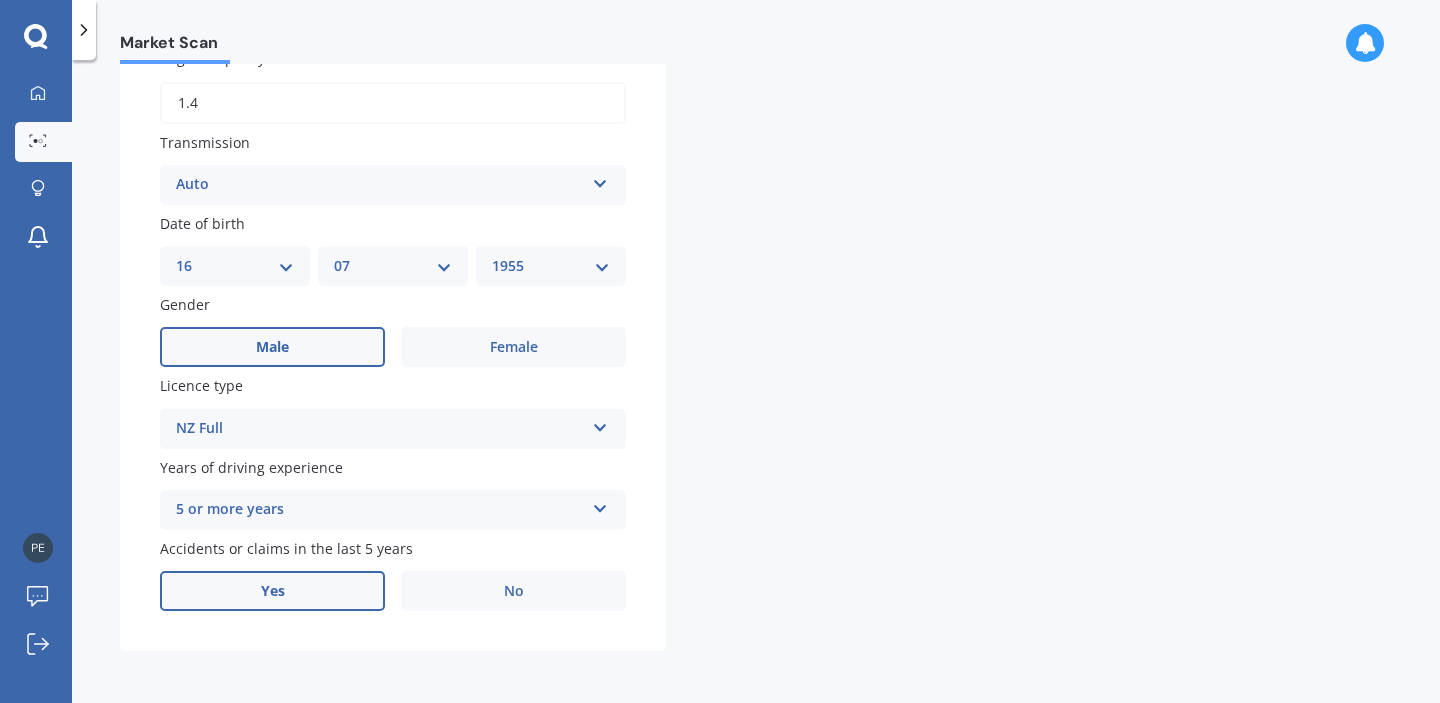 click on "Yes" at bounding box center (273, 591) 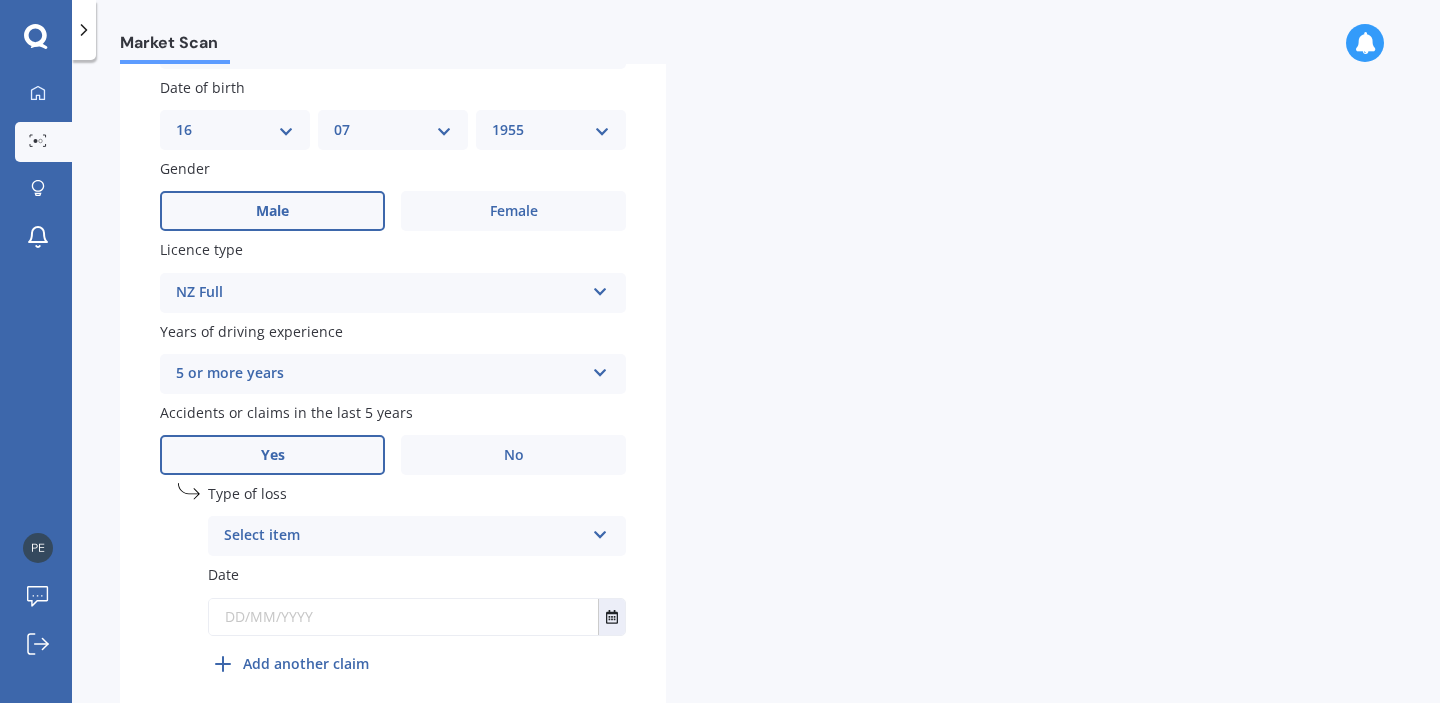 scroll, scrollTop: 937, scrollLeft: 0, axis: vertical 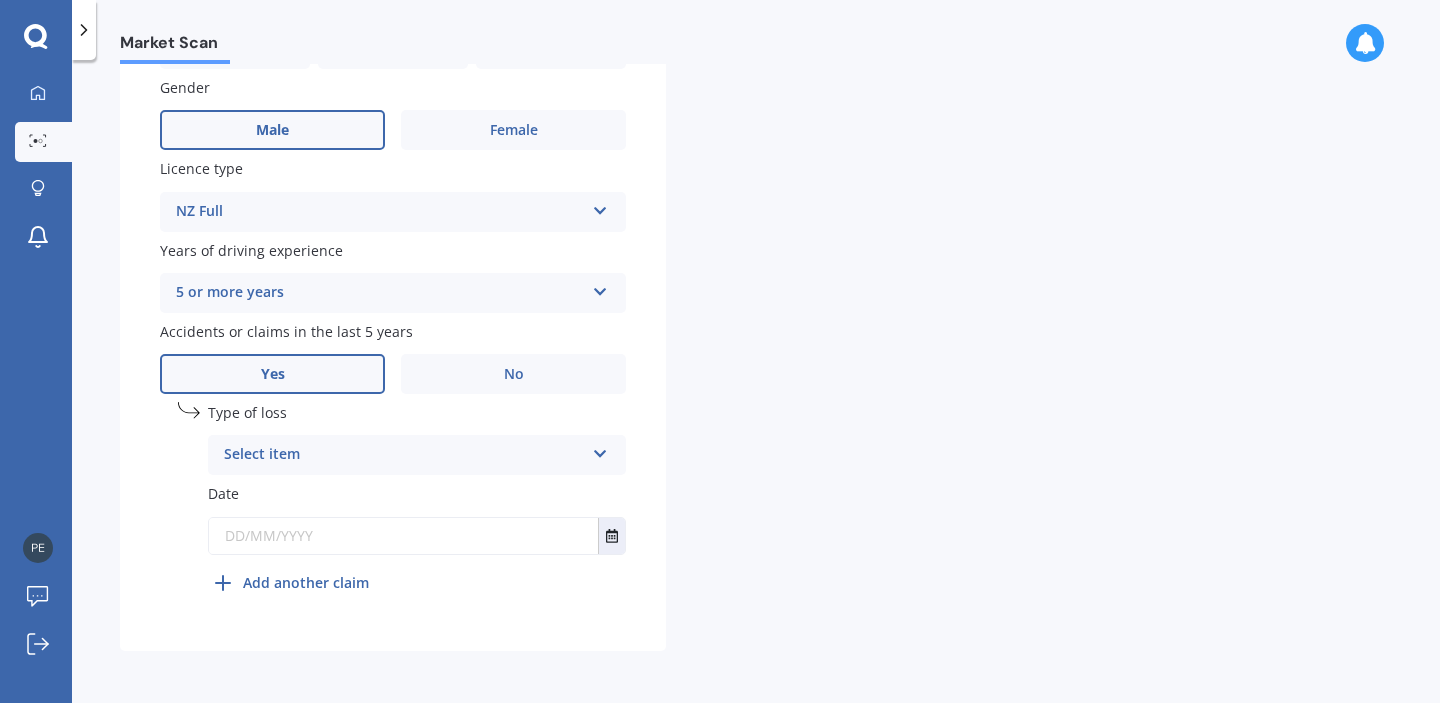 click at bounding box center [600, 450] 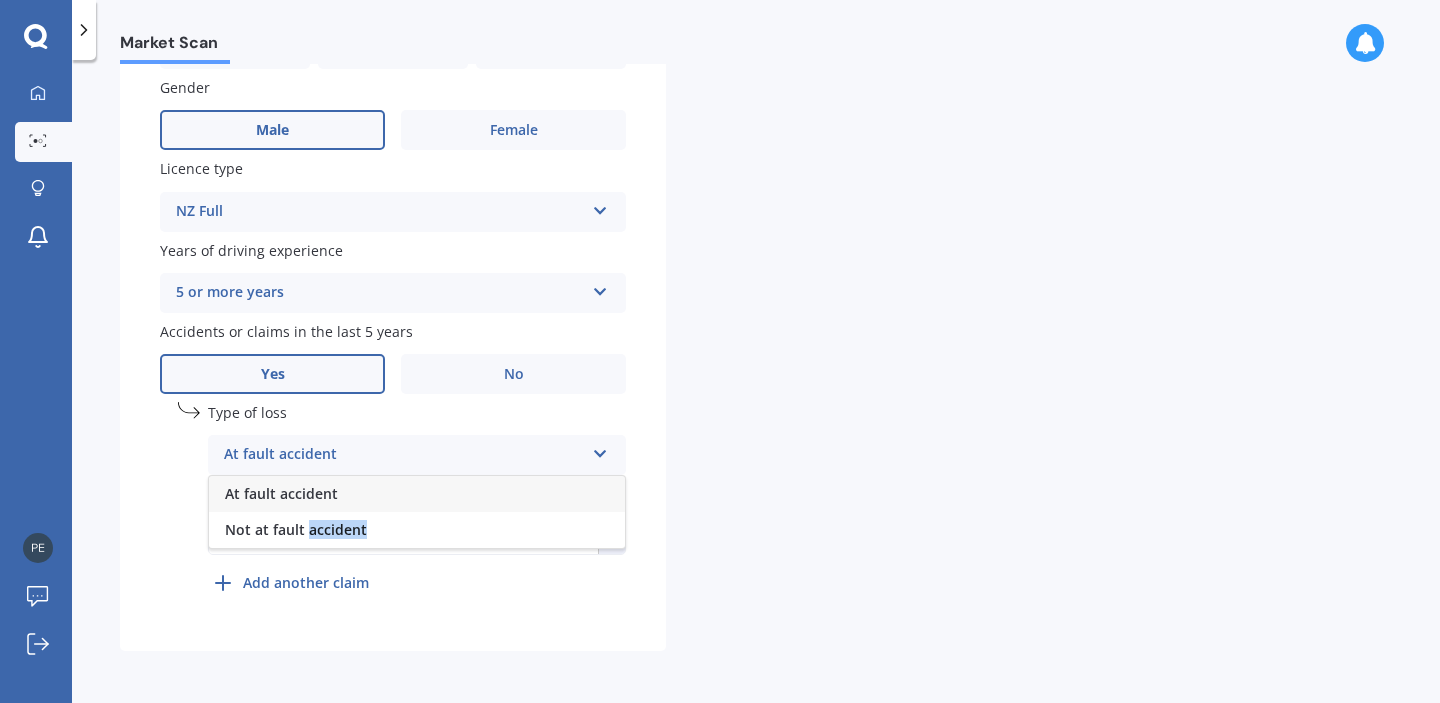 click on "Details Plate number Search I don’t have a number plate Year 2025 Make Select make AC ALFA ROMEO ASTON MARTIN AUDI AUSTIN BEDFORD Bentley BMW BYD CADILLAC CAN-AM CHERY CHEVROLET CHRYSLER Citroen CRUISEAIR CUPRA DAEWOO DAIHATSU DAIMLER DAMON DIAHATSU DODGE EXOCET FACTORY FIVE FERRARI FIAT Fiord FLEETWOOD FORD FOTON FRASER GEELY GENESIS GEORGIE BOY GMC GREAT WALL GWM HAVAL HILLMAN HINO HOLDEN HOLIDAY RAMBLER HONDA HUMMER HYUNDAI INFINITI ISUZU IVECO JAC JAECOO JAGUAR JEEP KGM KIA LADA LAMBORGHINI LANCIA LANDROVER LDV LEAPMOTOR LEXUS LINCOLN LOTUS LUNAR M.G M.G. MAHINDRA MASERATI MAZDA MCLAREN MERCEDES AMG Mercedes Benz MERCEDES-AMG MERCURY MINI Mitsubishi MORGAN MORRIS NEWMAR Nissan OMODA OPEL OXFORD PEUGEOT Plymouth Polestar PONTIAC PORSCHE PROTON RAM Range Rover Rayne RENAULT ROLLS ROYCE ROVER SAAB SATURN SEAT SHELBY SKODA SMART SSANGYONG SUBARU SUZUKI TATA TESLA TIFFIN Toyota TRIUMPH TVR Vauxhall VOLKSWAGEN VOLVO WESTFIELD WINNEBAGO ZX Model Select model Aerio Alto APV Van Baleno Cappuccino Carry Truck SX4" at bounding box center [670, -63] 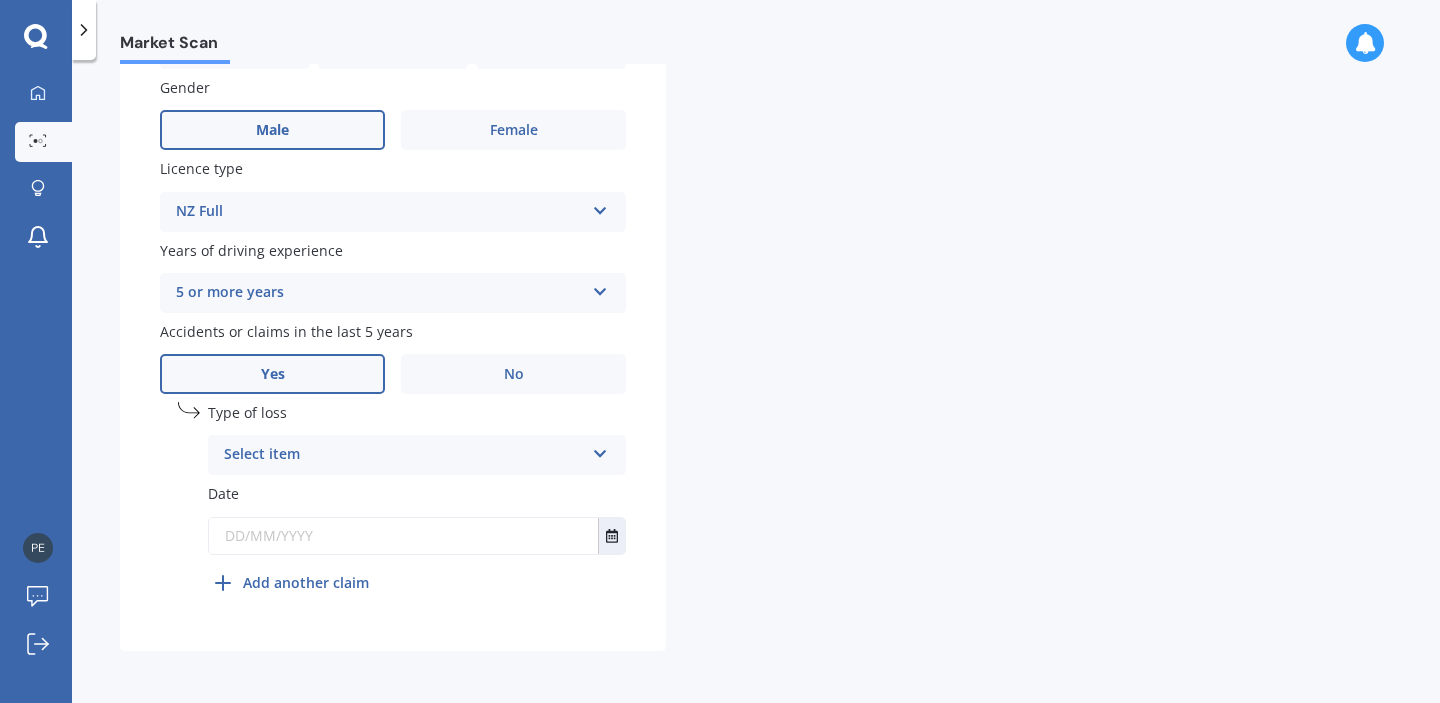 click on "Details Plate number Search I don’t have a number plate Year 2025 Make Select make AC ALFA ROMEO ASTON MARTIN AUDI AUSTIN BEDFORD Bentley BMW BYD CADILLAC CAN-AM CHERY CHEVROLET CHRYSLER Citroen CRUISEAIR CUPRA DAEWOO DAIHATSU DAIMLER DAMON DIAHATSU DODGE EXOCET FACTORY FIVE FERRARI FIAT Fiord FLEETWOOD FORD FOTON FRASER GEELY GENESIS GEORGIE BOY GMC GREAT WALL GWM HAVAL HILLMAN HINO HOLDEN HOLIDAY RAMBLER HONDA HUMMER HYUNDAI INFINITI ISUZU IVECO JAC JAECOO JAGUAR JEEP KGM KIA LADA LAMBORGHINI LANCIA LANDROVER LDV LEAPMOTOR LEXUS LINCOLN LOTUS LUNAR M.G M.G. MAHINDRA MASERATI MAZDA MCLAREN MERCEDES AMG Mercedes Benz MERCEDES-AMG MERCURY MINI Mitsubishi MORGAN MORRIS NEWMAR Nissan OMODA OPEL OXFORD PEUGEOT Plymouth Polestar PONTIAC PORSCHE PROTON RAM Range Rover Rayne RENAULT ROLLS ROYCE ROVER SAAB SATURN SEAT SHELBY SKODA SMART SSANGYONG SUBARU SUZUKI TATA TESLA TIFFIN Toyota TRIUMPH TVR Vauxhall VOLKSWAGEN VOLVO WESTFIELD WINNEBAGO ZX Model Select model Aerio Alto APV Van Baleno Cappuccino Carry Truck SX4" at bounding box center [670, -63] 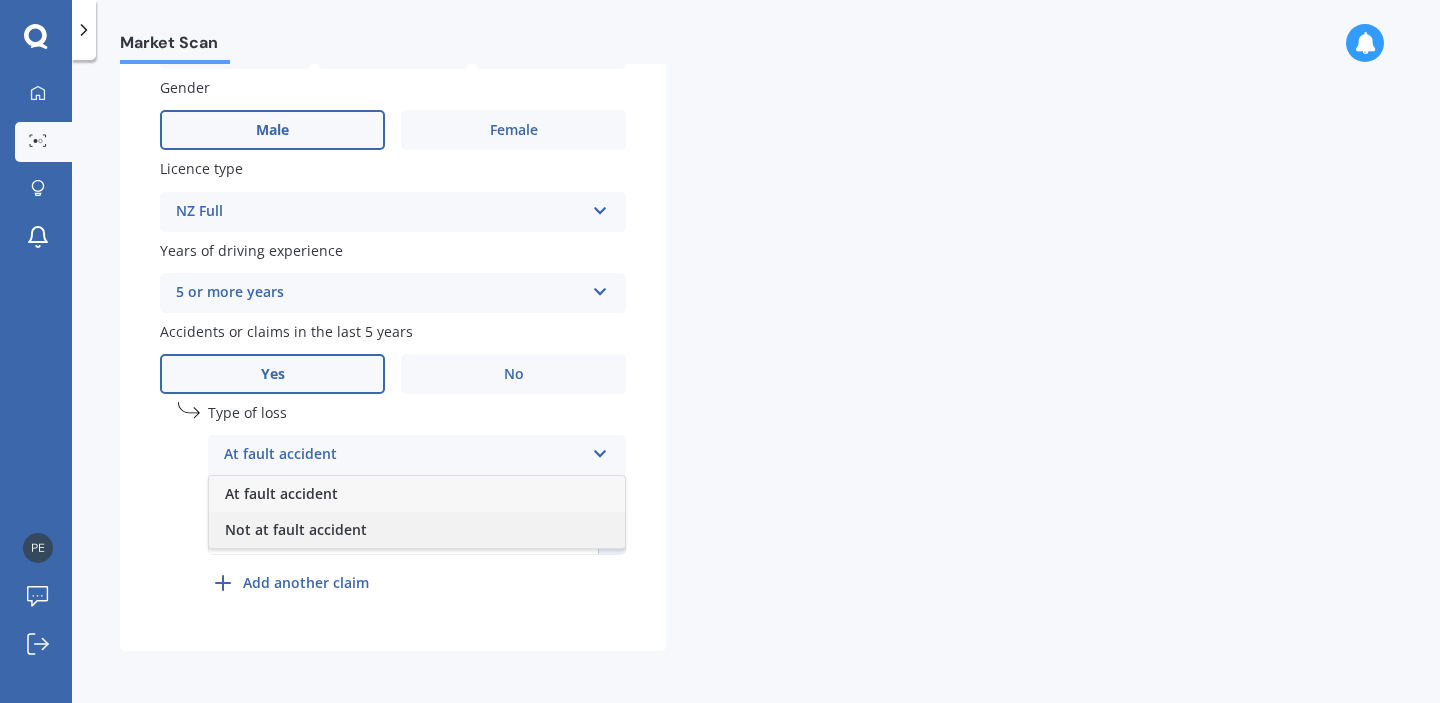 click on "Not at fault accident" at bounding box center (296, 529) 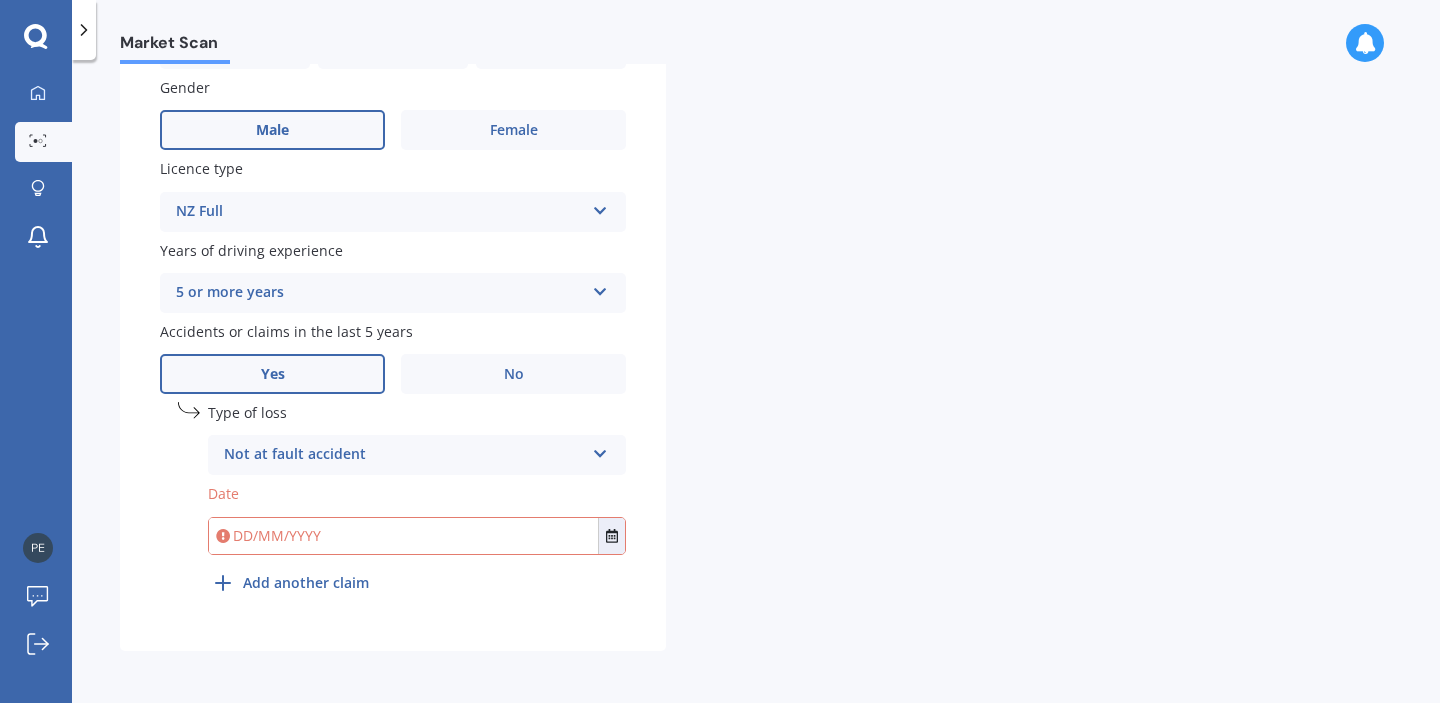 click at bounding box center (403, 536) 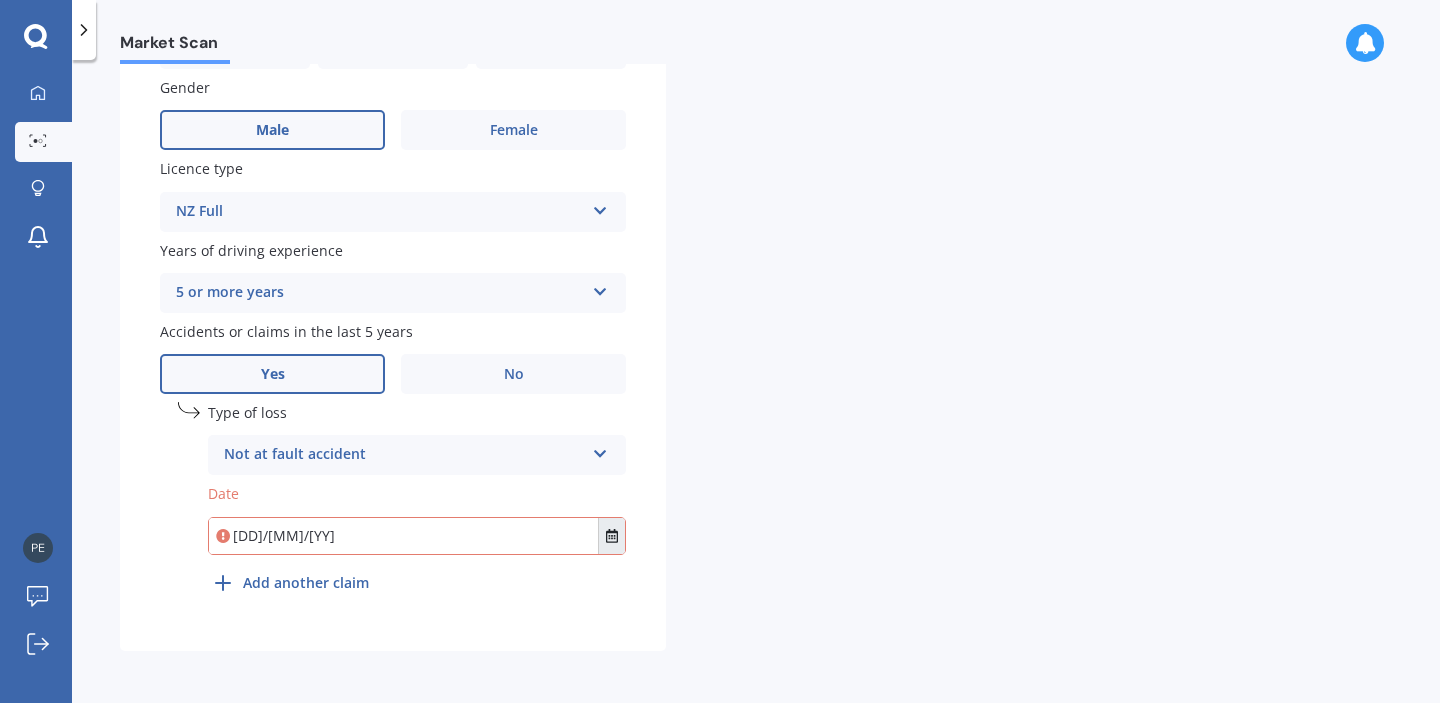 type on "[DD]/[MM]/[YY]" 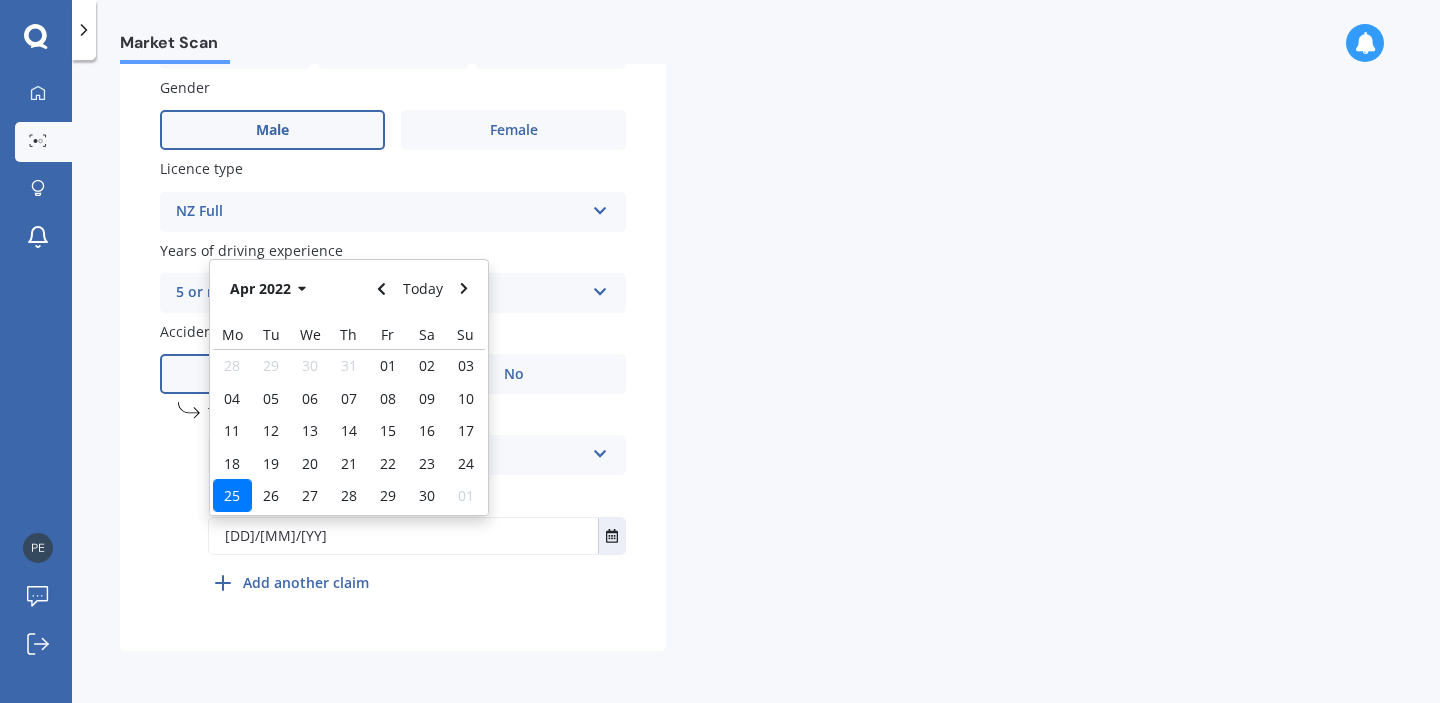 click on "25" at bounding box center (232, 495) 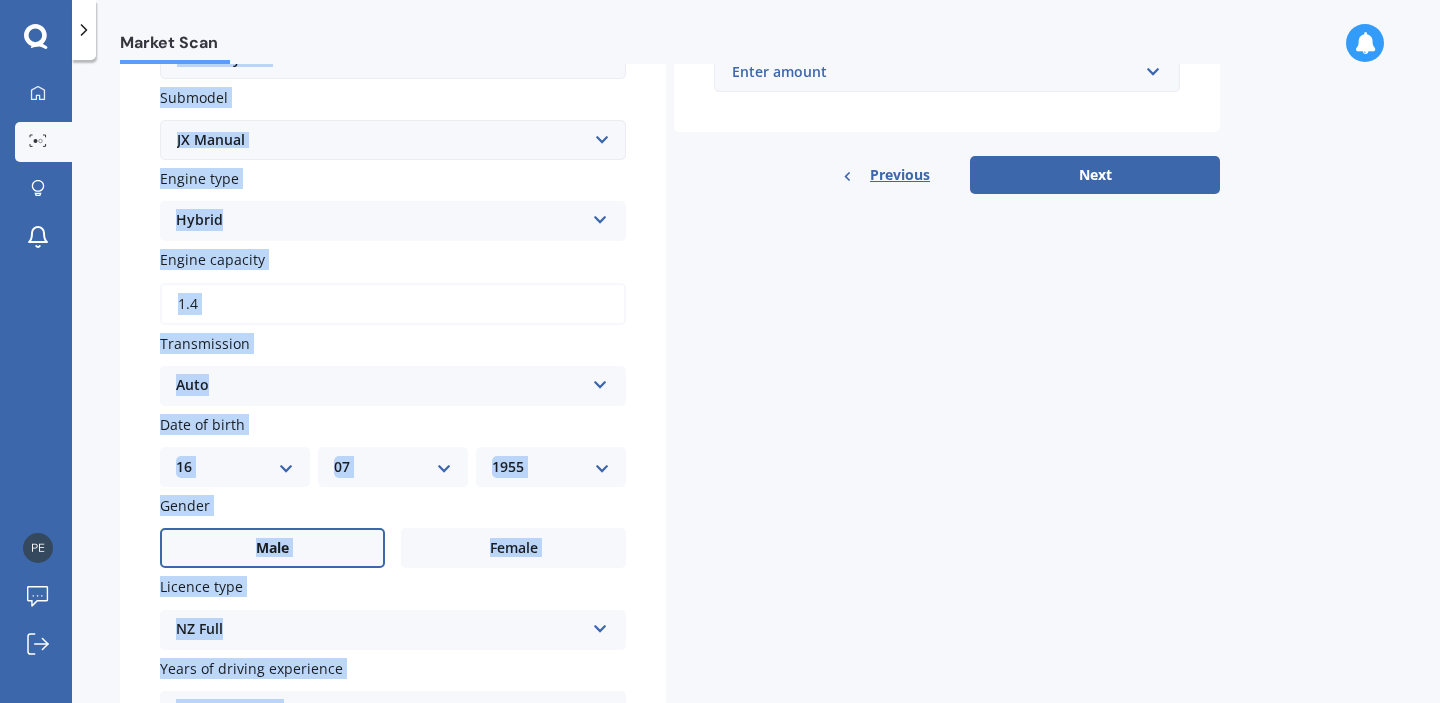 drag, startPoint x: 953, startPoint y: 387, endPoint x: 1101, endPoint y: -1, distance: 415.2686 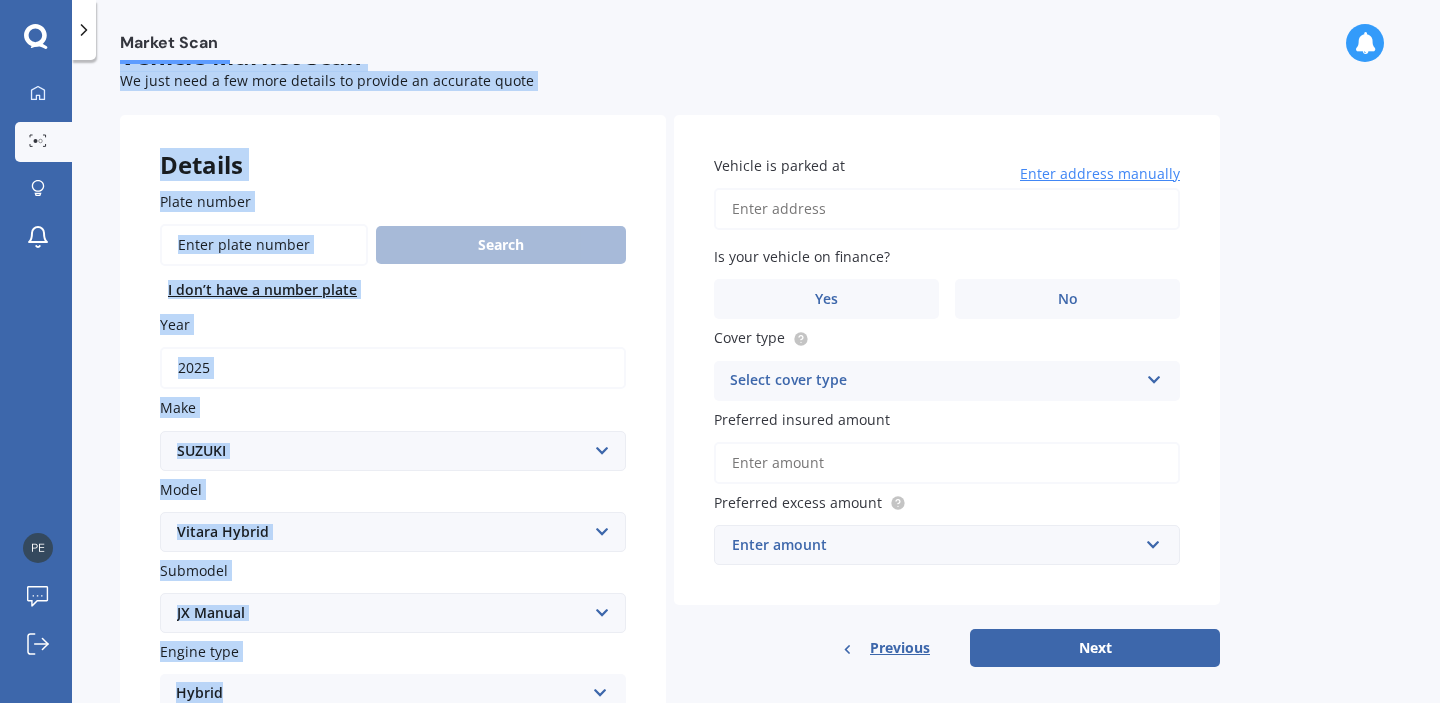 scroll, scrollTop: 0, scrollLeft: 0, axis: both 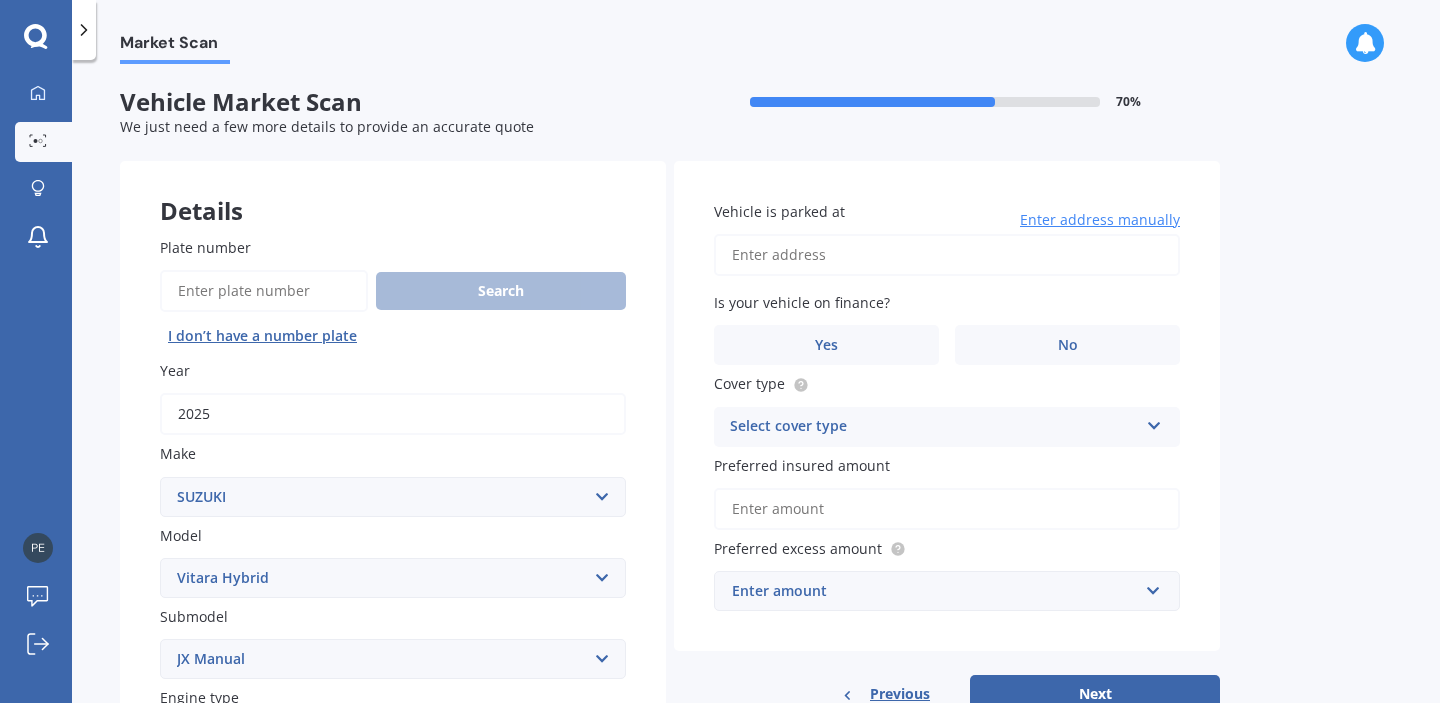 click on "Vehicle is parked at" at bounding box center [947, 255] 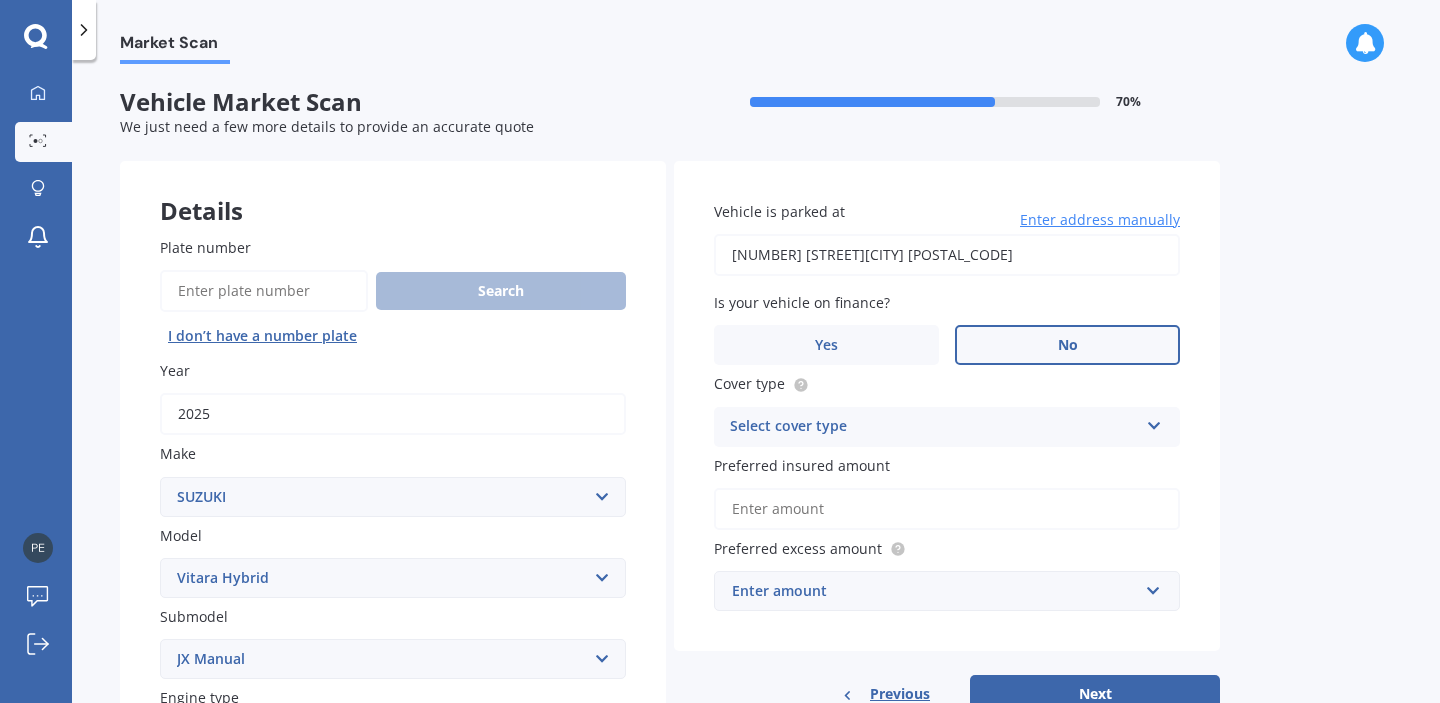 click on "No" at bounding box center [1067, 345] 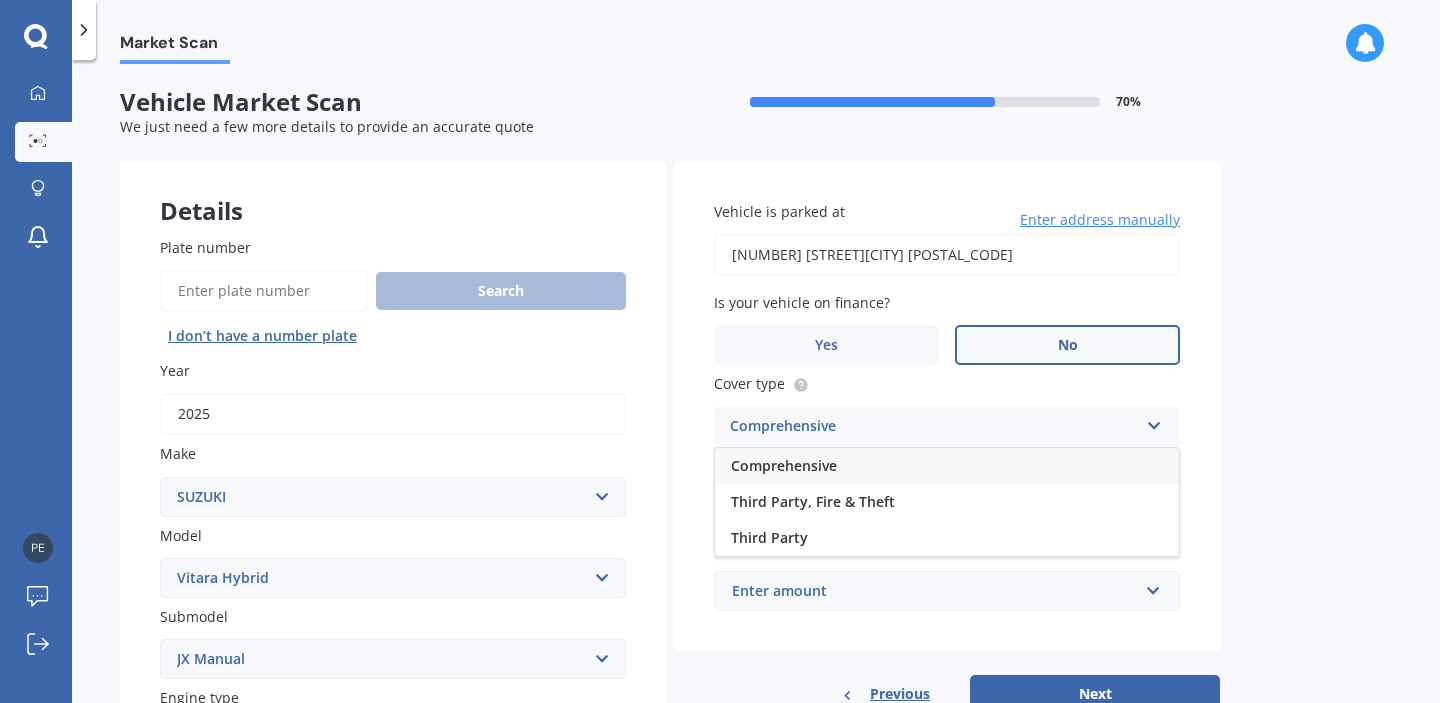 click on "Comprehensive" at bounding box center (784, 465) 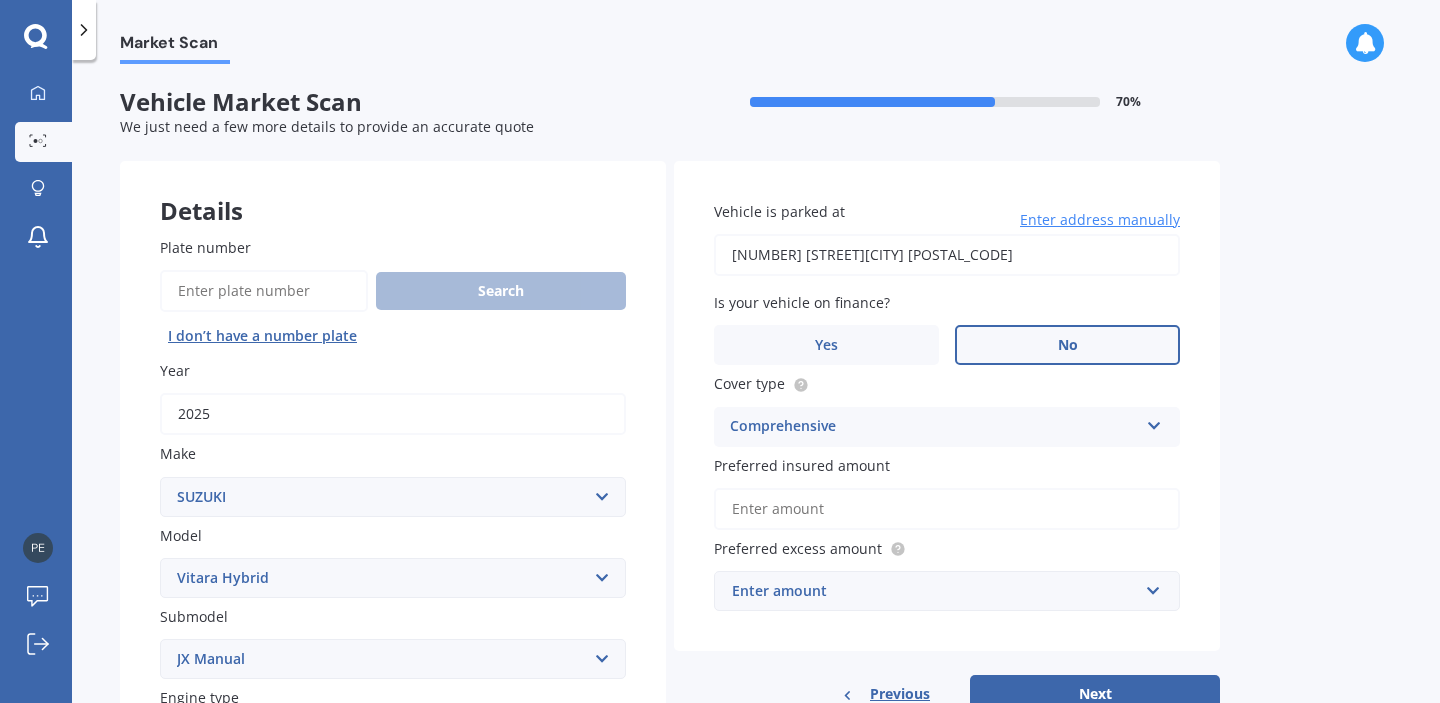 click on "Preferred insured amount" at bounding box center [947, 509] 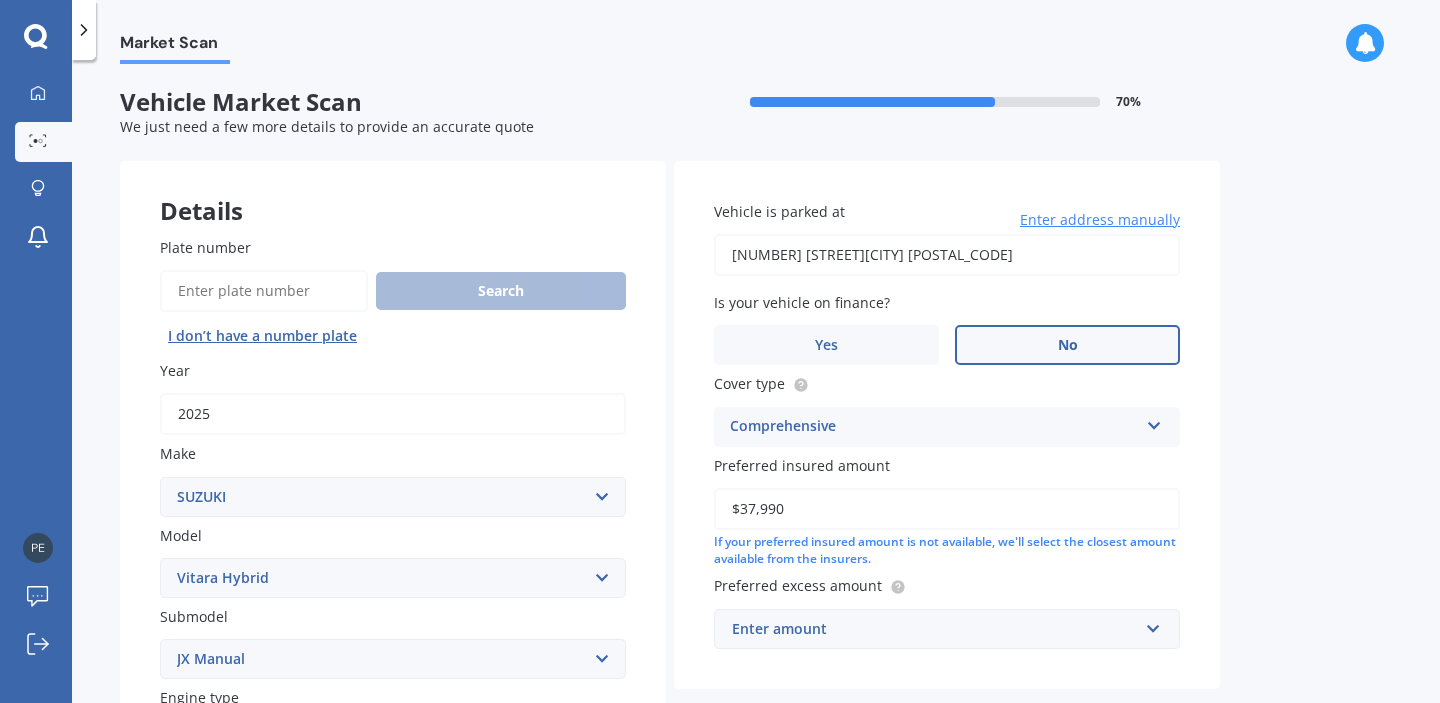 type on "$37,990" 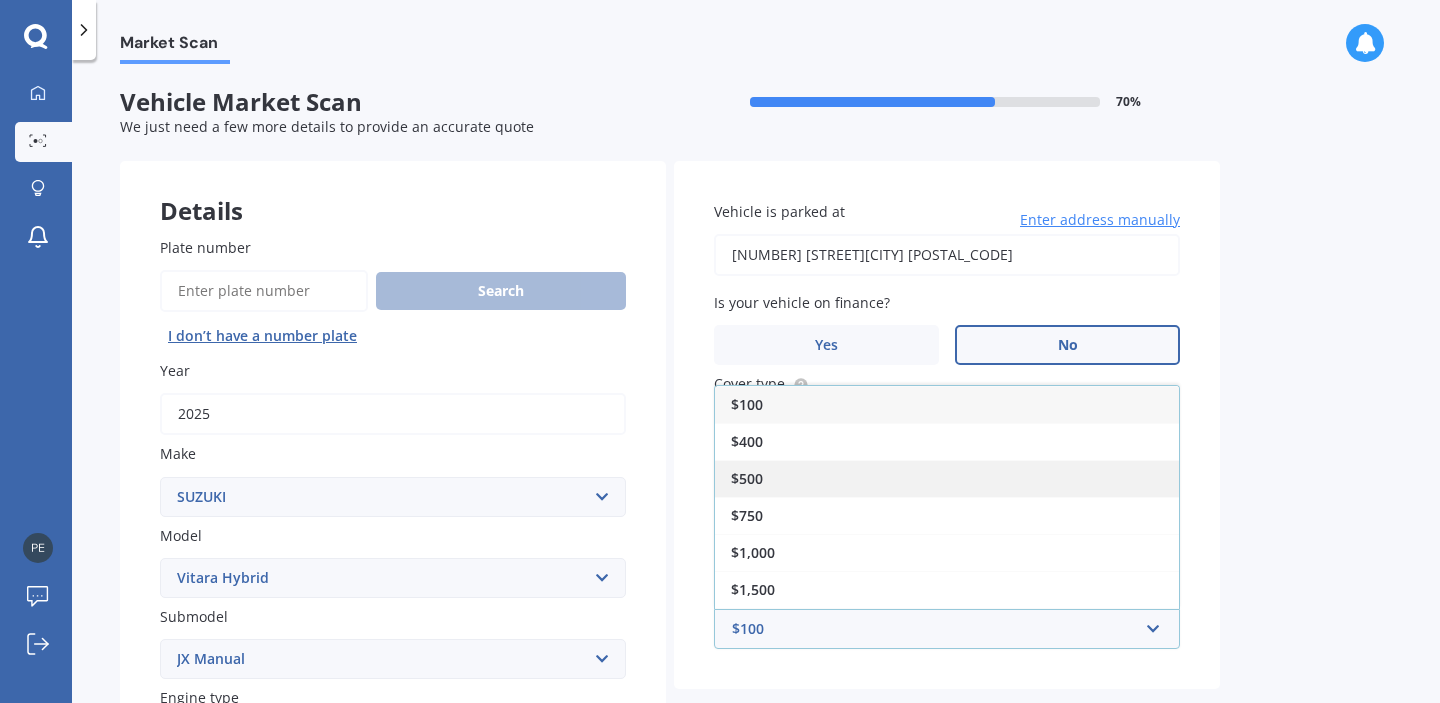 click on "$500" at bounding box center [747, 478] 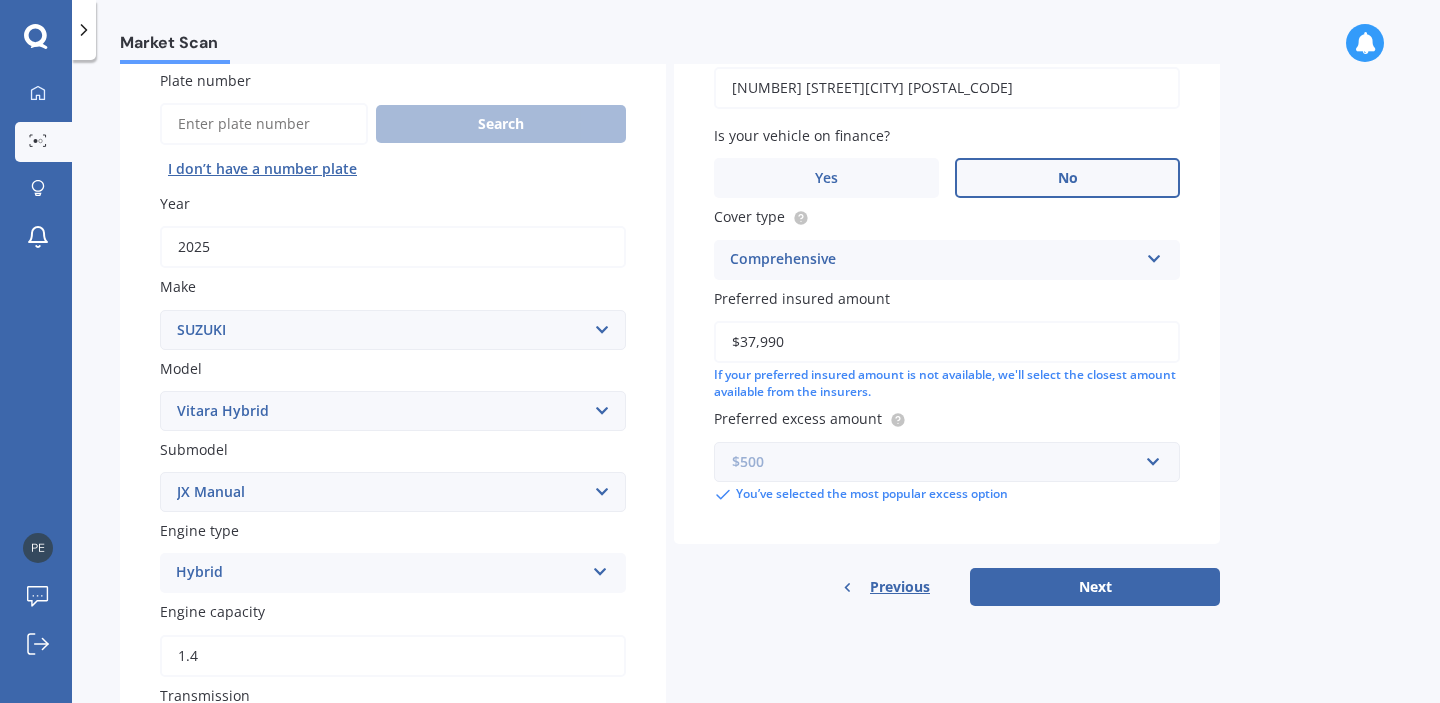 scroll, scrollTop: 176, scrollLeft: 0, axis: vertical 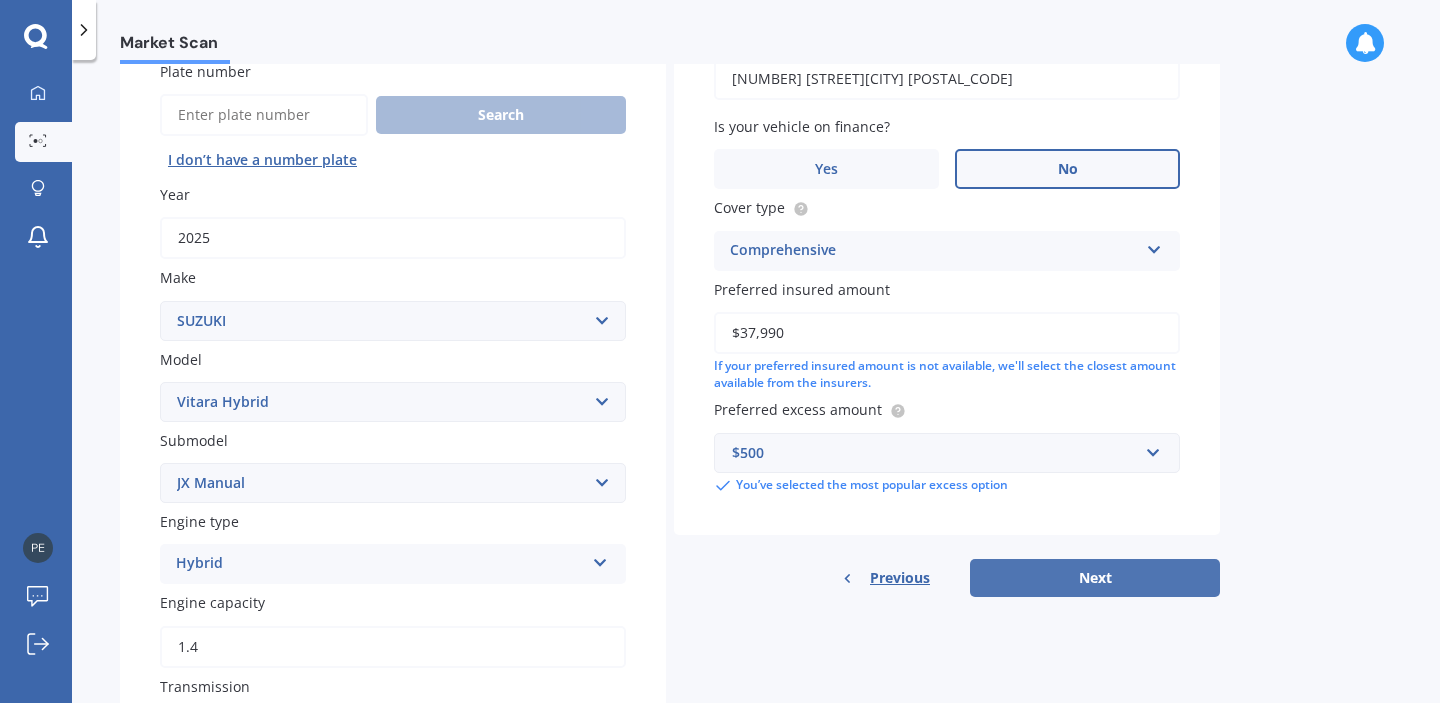 click on "Next" at bounding box center (1095, 578) 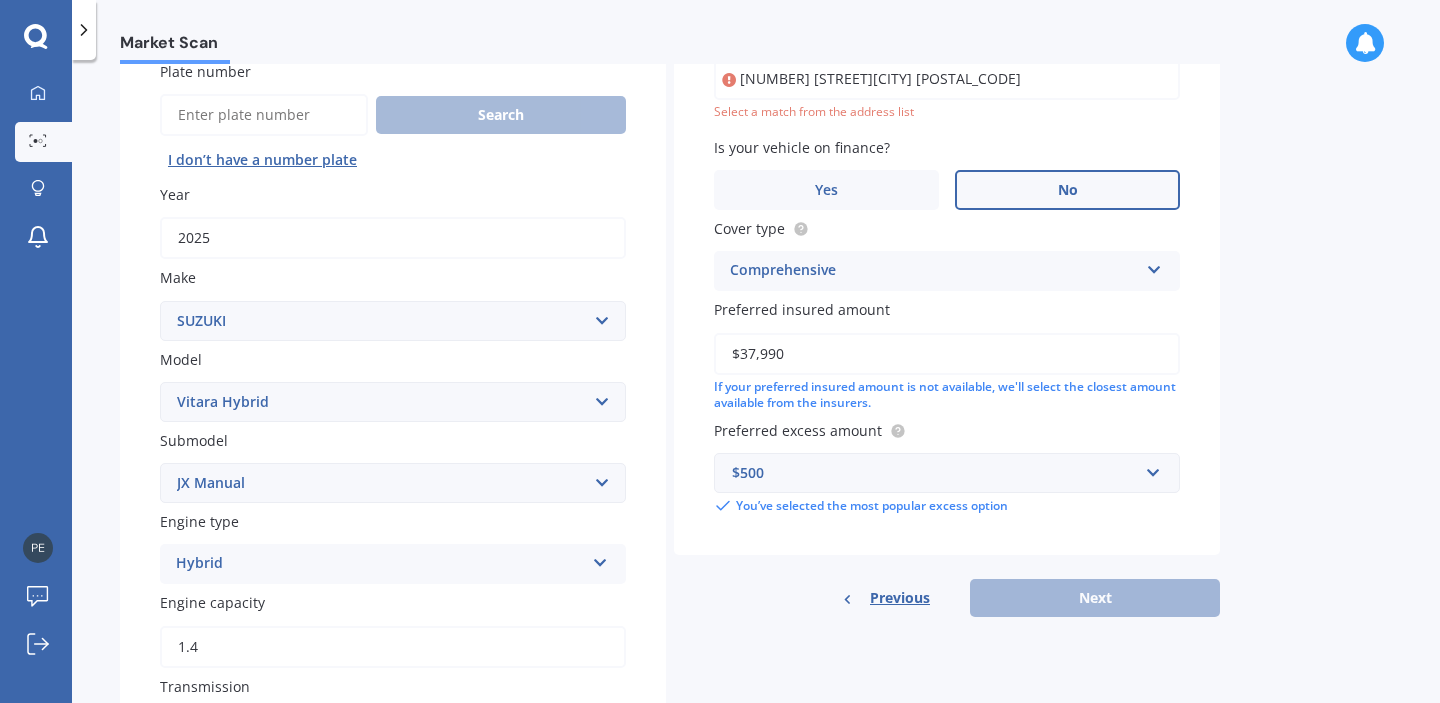 scroll, scrollTop: 137, scrollLeft: 0, axis: vertical 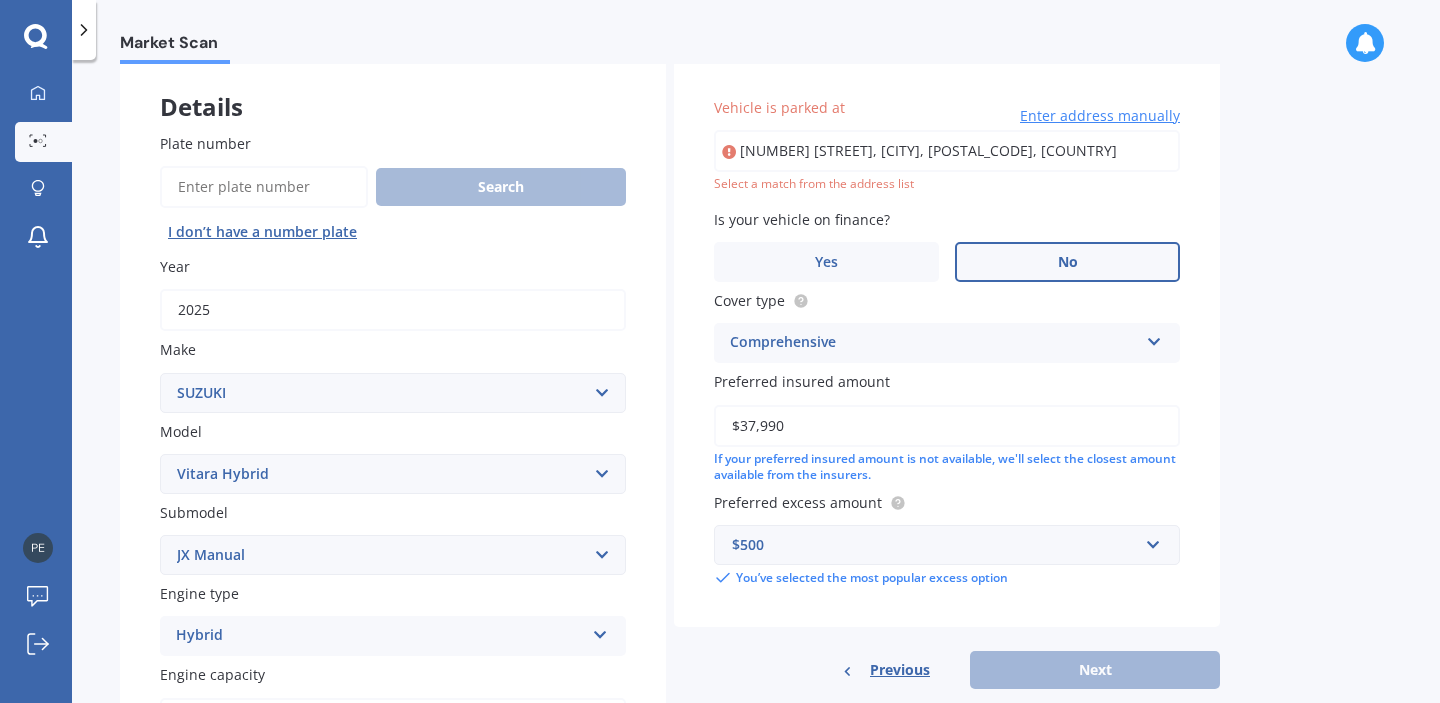 type on "[NUMBER] [STREET], [CITY], [POSTAL_CODE]" 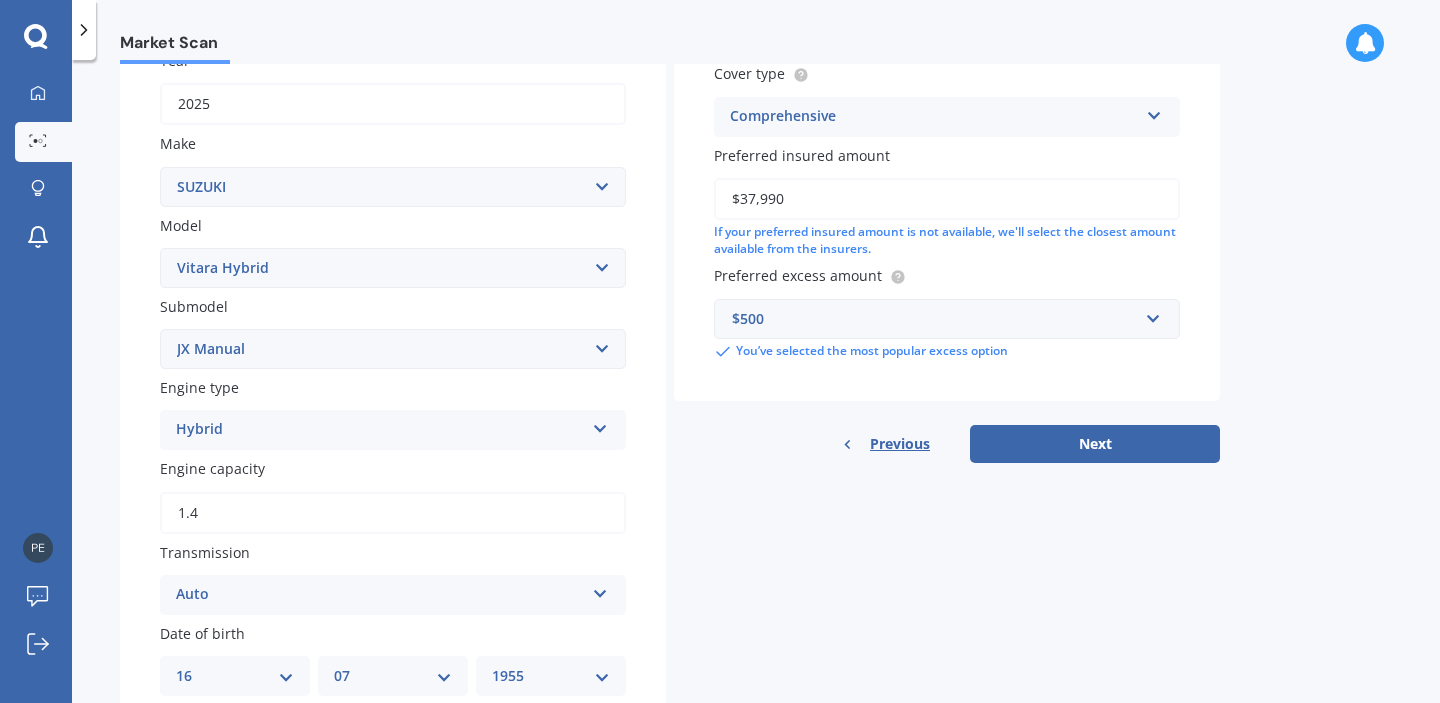 scroll, scrollTop: 376, scrollLeft: 0, axis: vertical 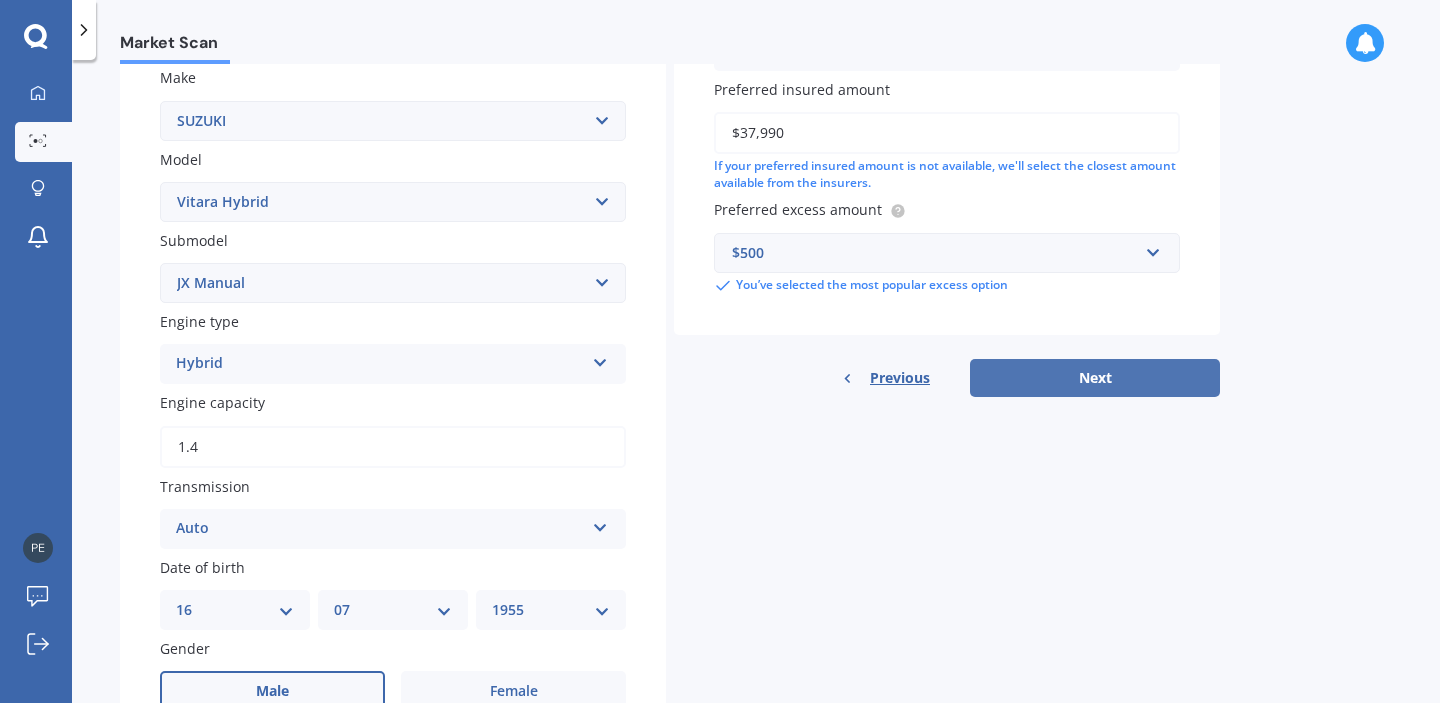 click on "Next" at bounding box center [1095, 378] 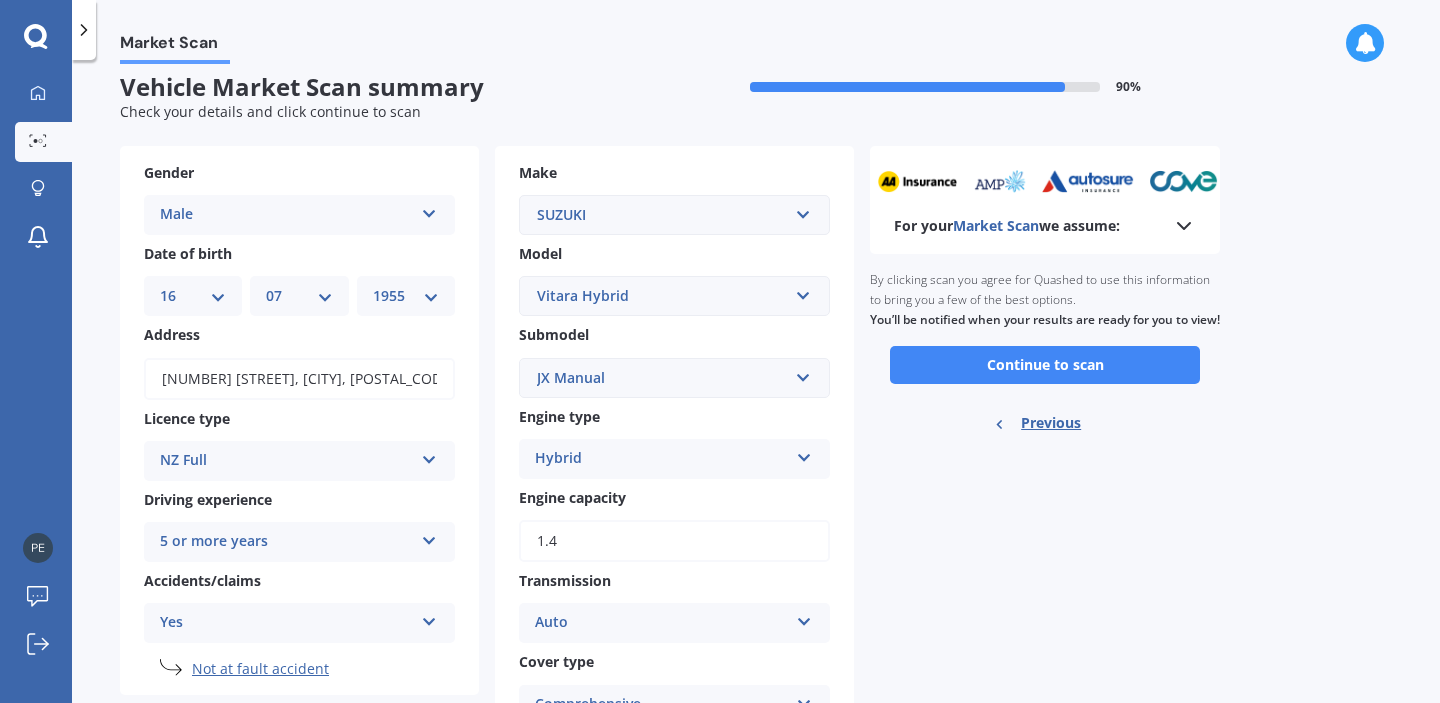 scroll, scrollTop: 0, scrollLeft: 0, axis: both 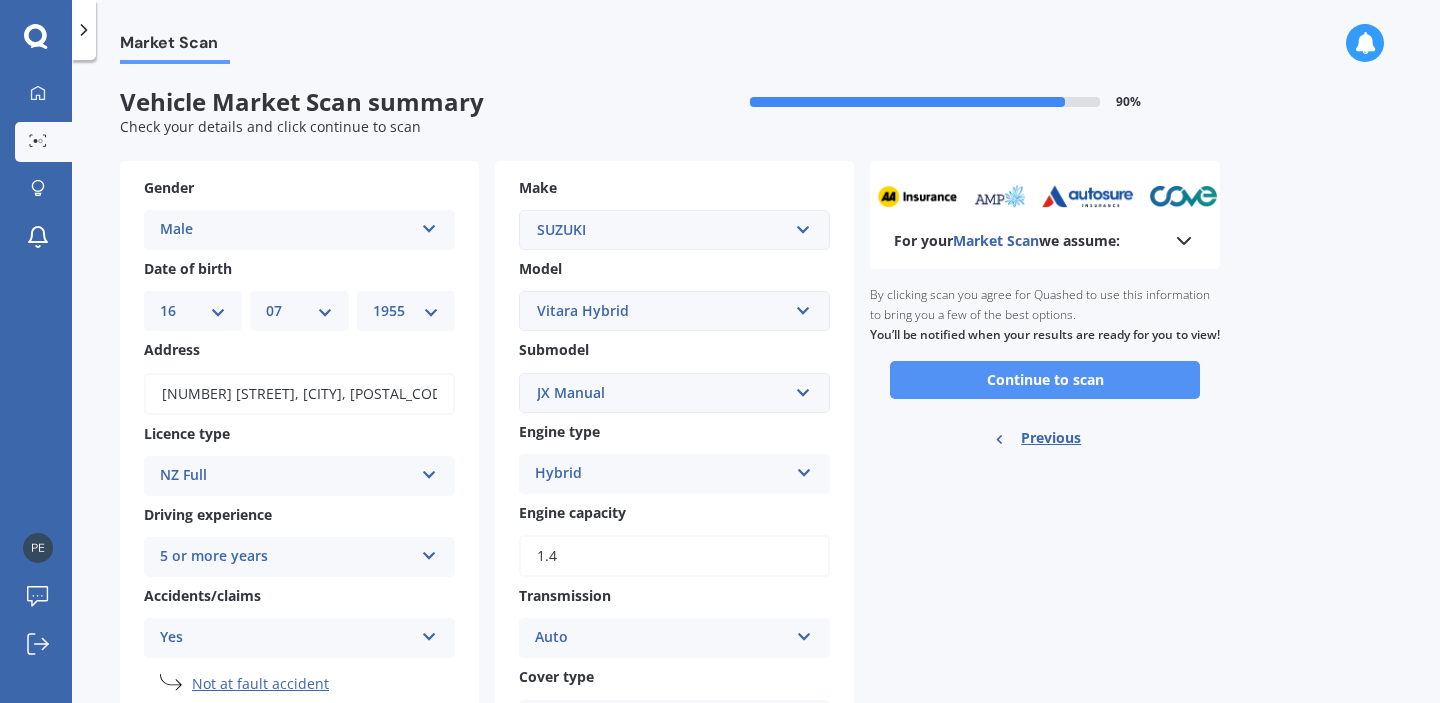 click on "Continue to scan" at bounding box center [1045, 380] 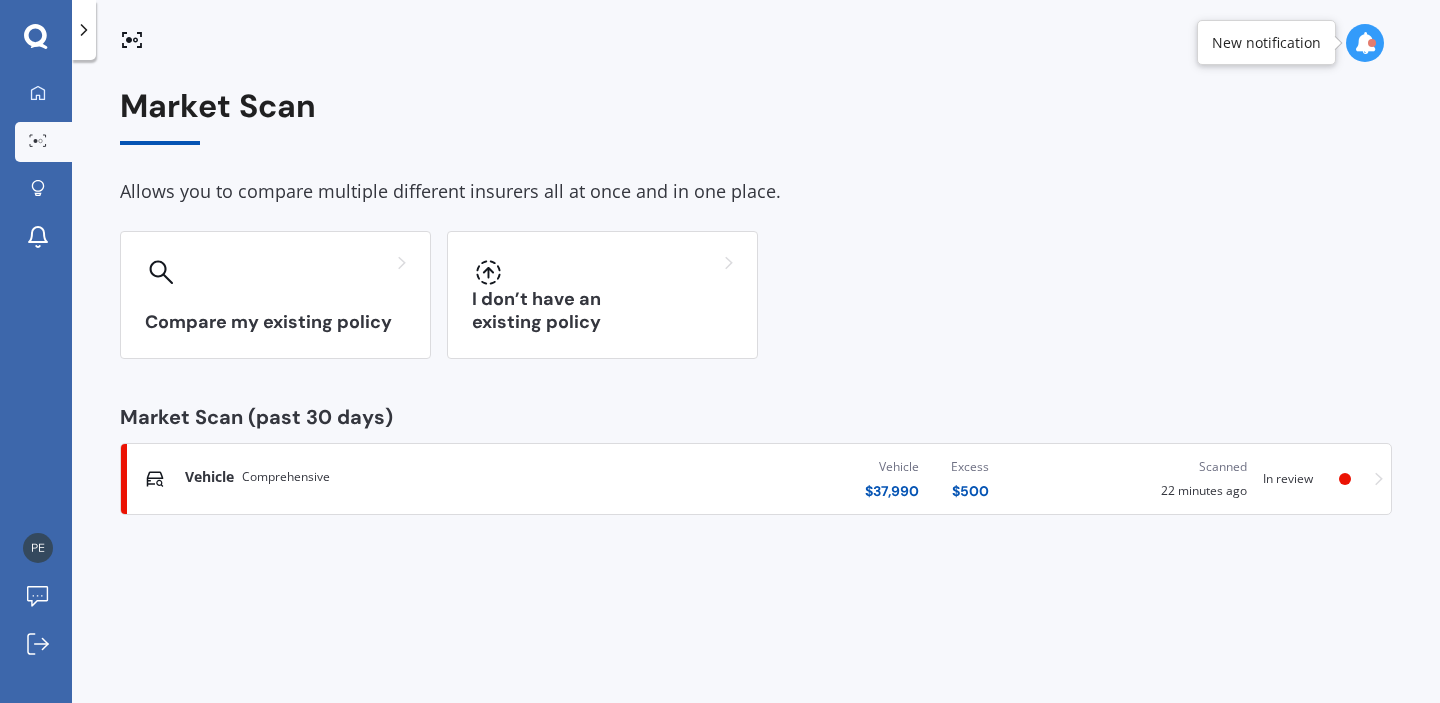 scroll, scrollTop: 0, scrollLeft: 0, axis: both 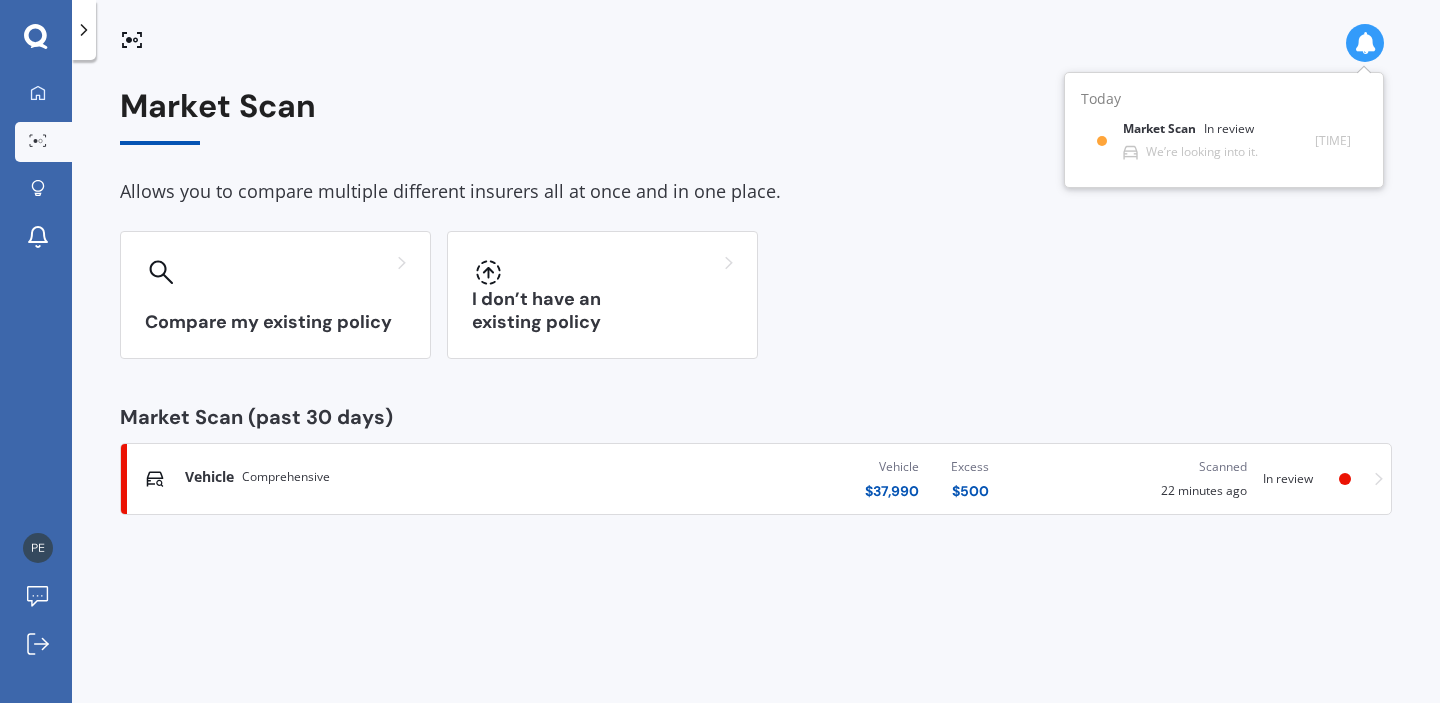 click on "Compare my existing policy I don’t have an existing policy" at bounding box center (756, 295) 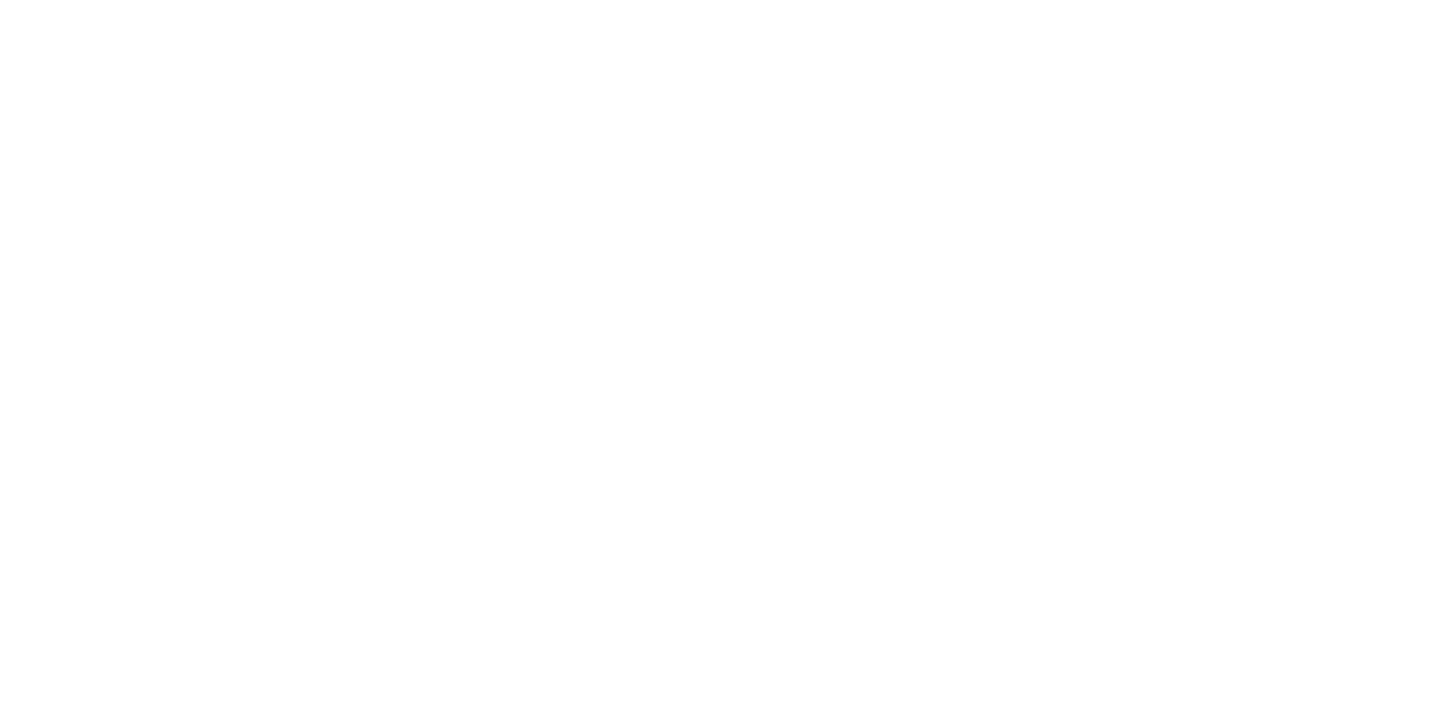 scroll, scrollTop: 0, scrollLeft: 0, axis: both 